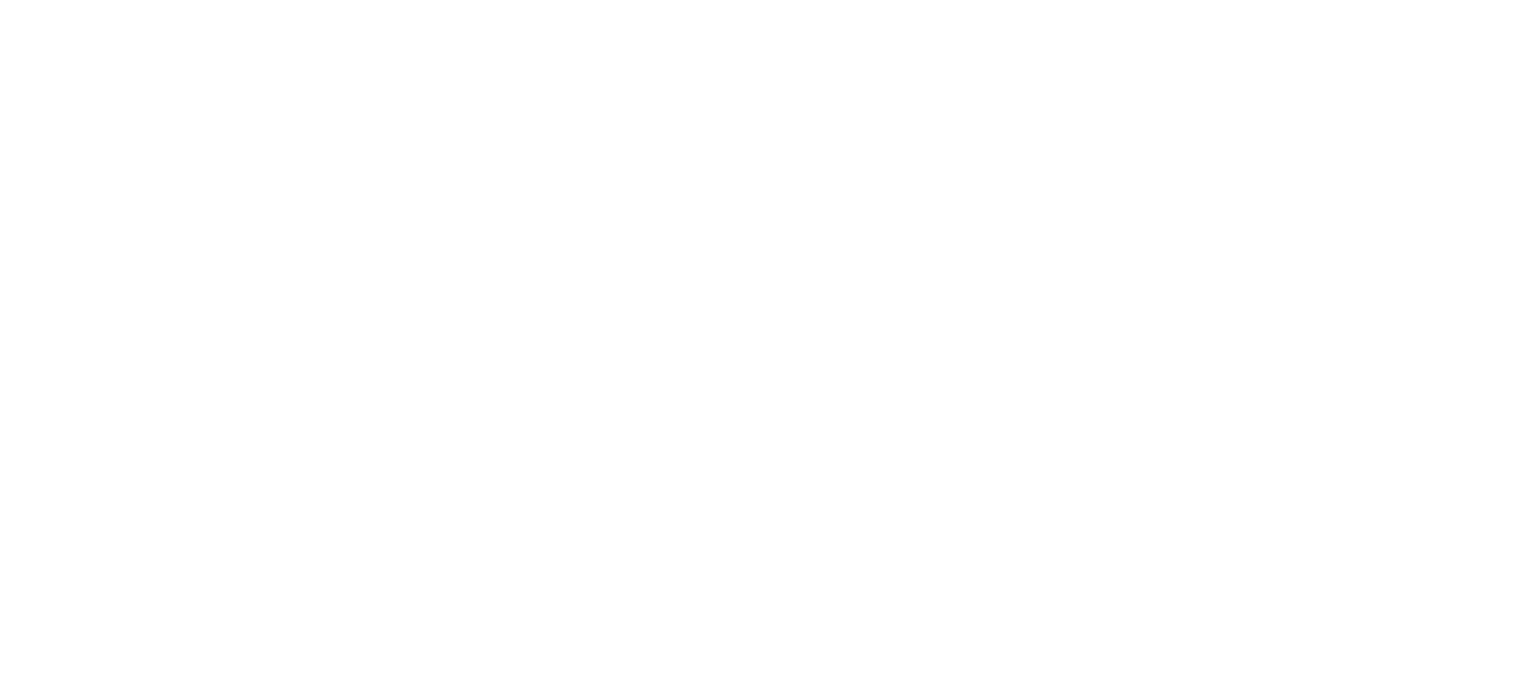scroll, scrollTop: 0, scrollLeft: 0, axis: both 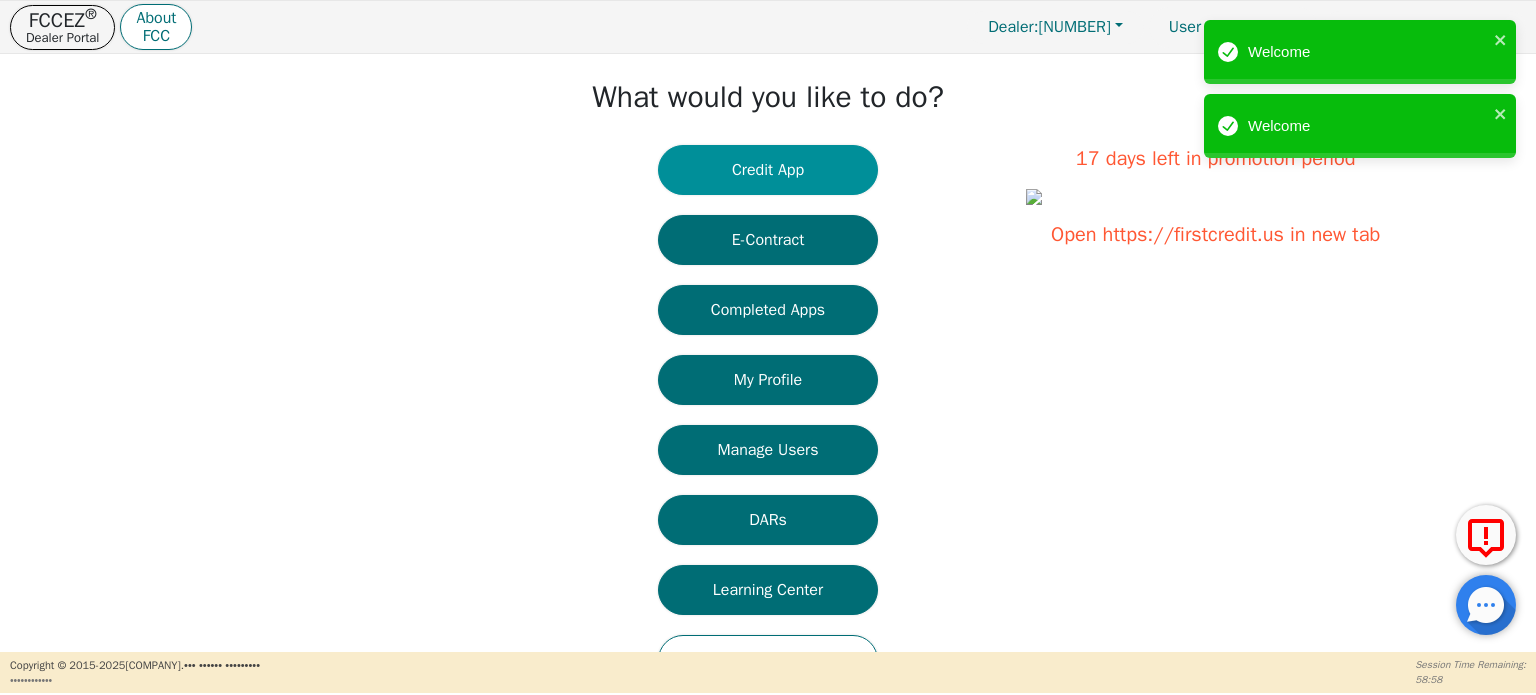 click on "Credit App" at bounding box center [768, 170] 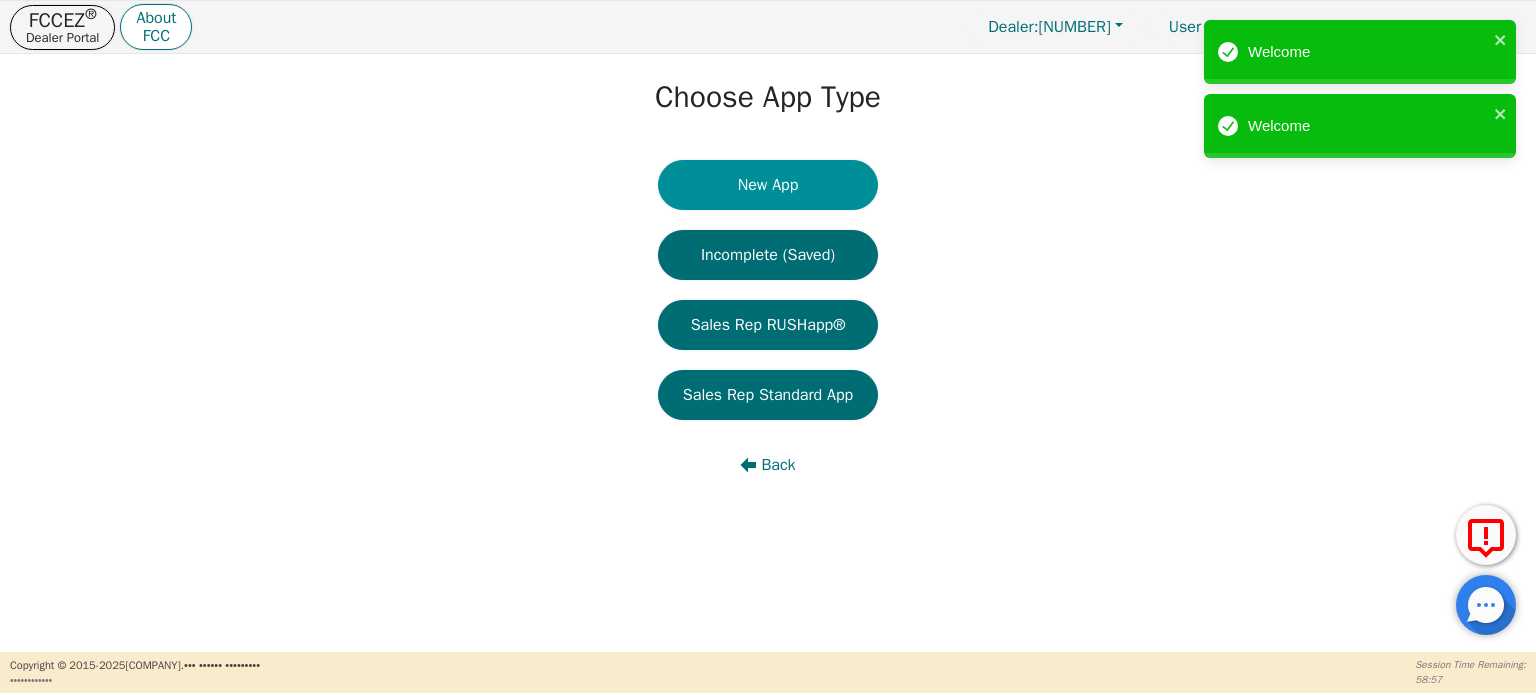 click on "New App" at bounding box center (768, 185) 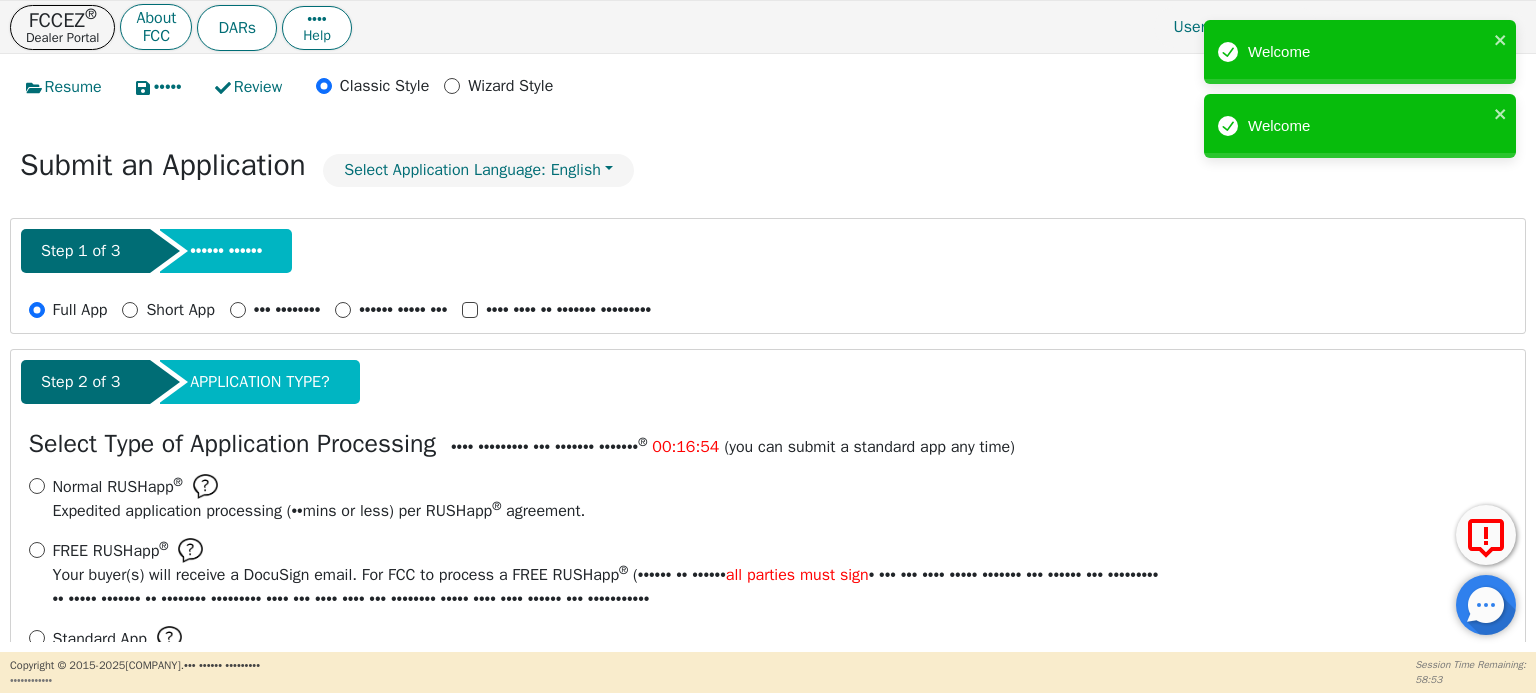 scroll, scrollTop: 124, scrollLeft: 0, axis: vertical 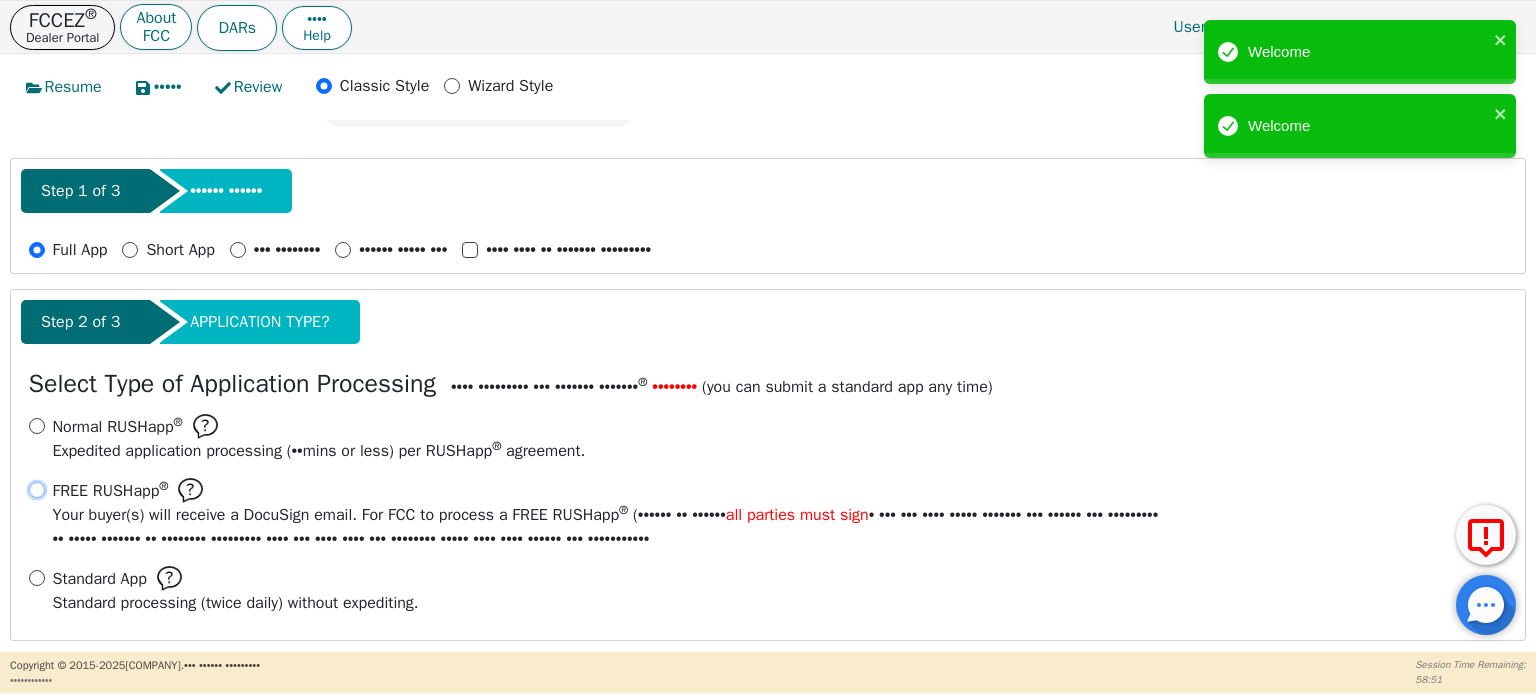 click on "•••• ••••••• • •••• •••••••• •••• ••••••• • •••••••• •••••• ••• ••• •• ••••••• • •••• ••••••• •   • ••  •••• •• ••••••  ••• ••••••• •••• •••• • ••• ••• •••• ••••• ••••••• ••• •••••• ••• ••••••••• •• ••••• ••••••• •• •••••••• ••••••••• •••• ••• •••• •••• ••• •••••••• ••••• •••• •••• •••••• ••• •••••••••••" at bounding box center [37, 490] 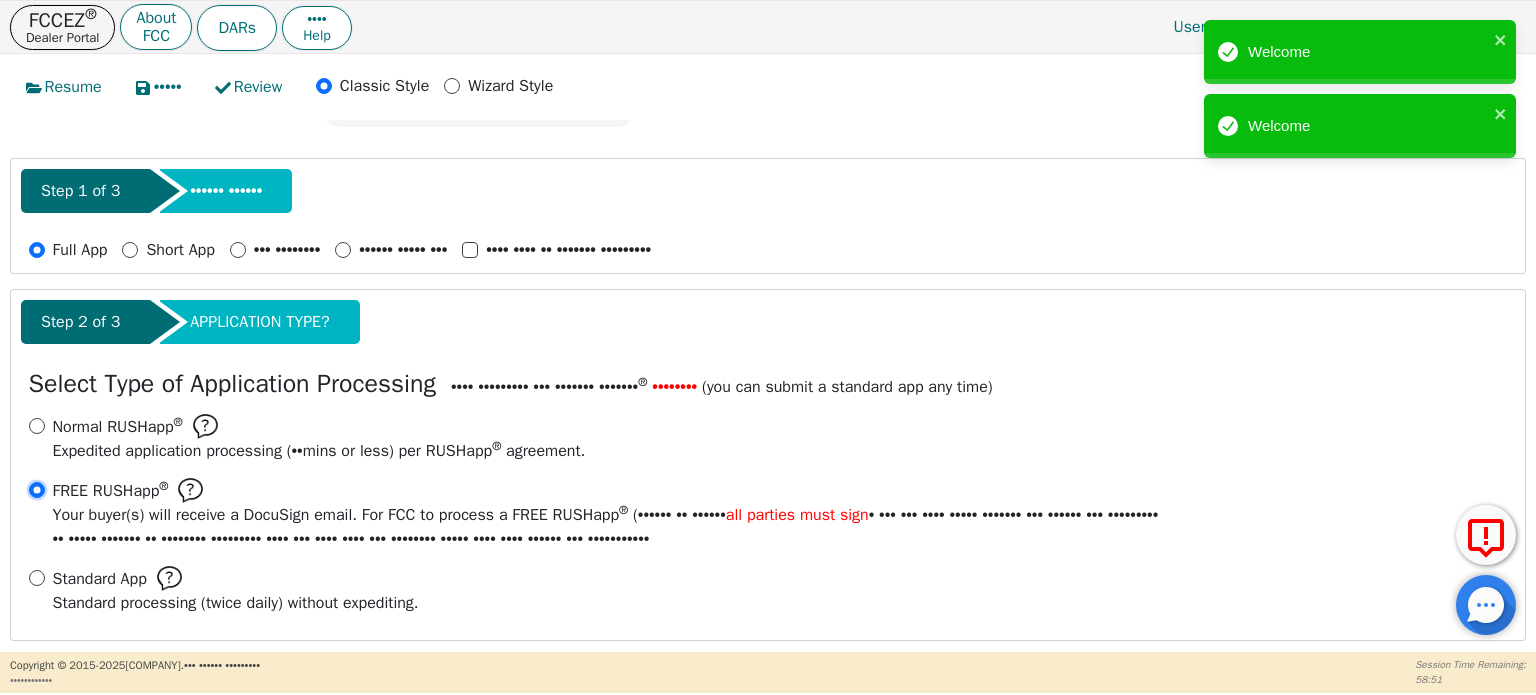 radio on "true" 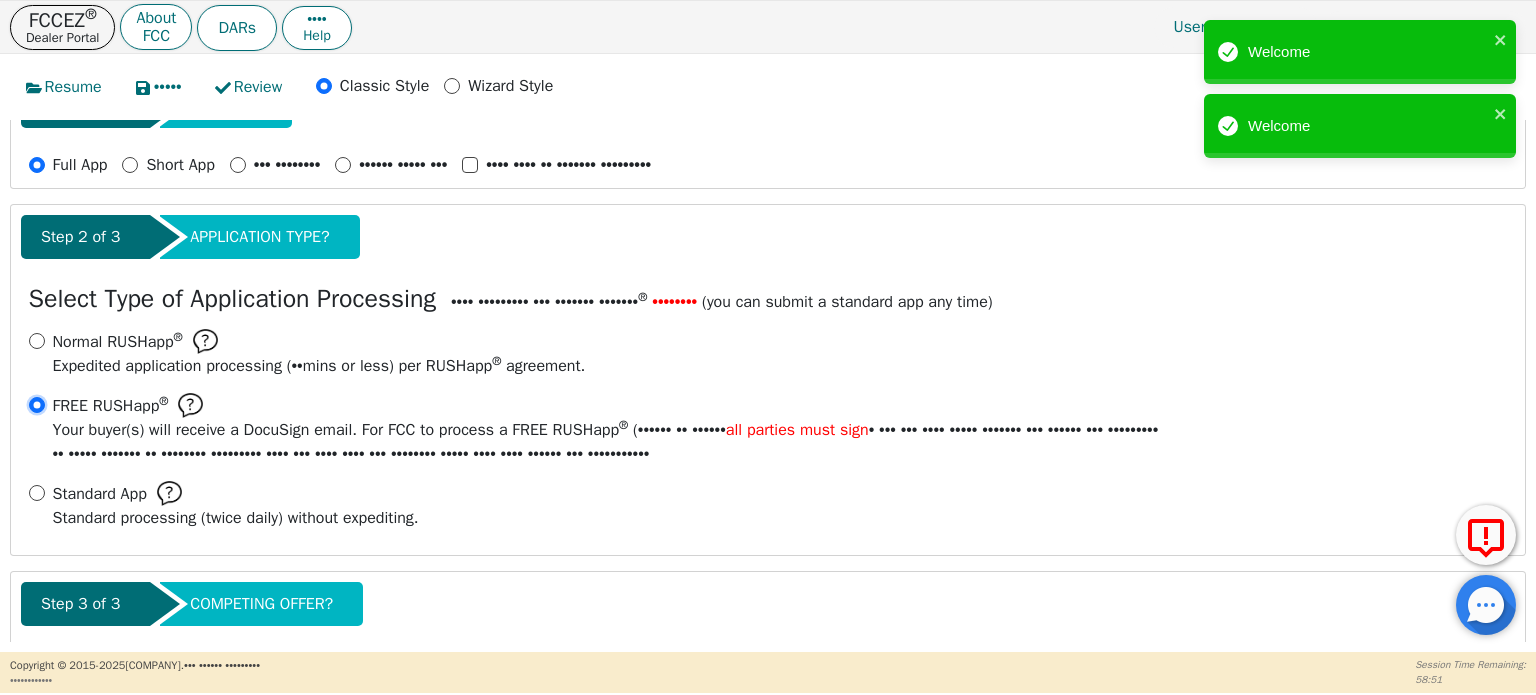 scroll, scrollTop: 303, scrollLeft: 0, axis: vertical 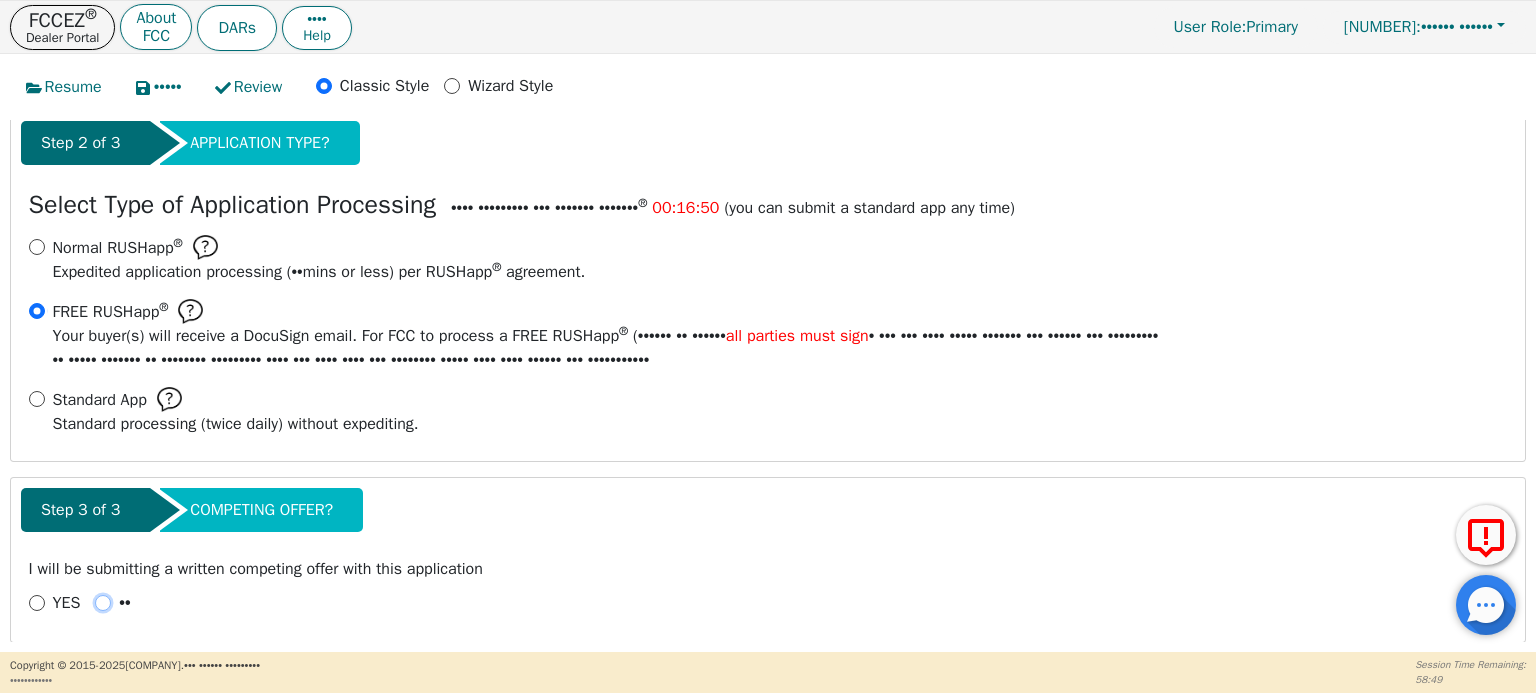 click on "••" at bounding box center [103, 603] 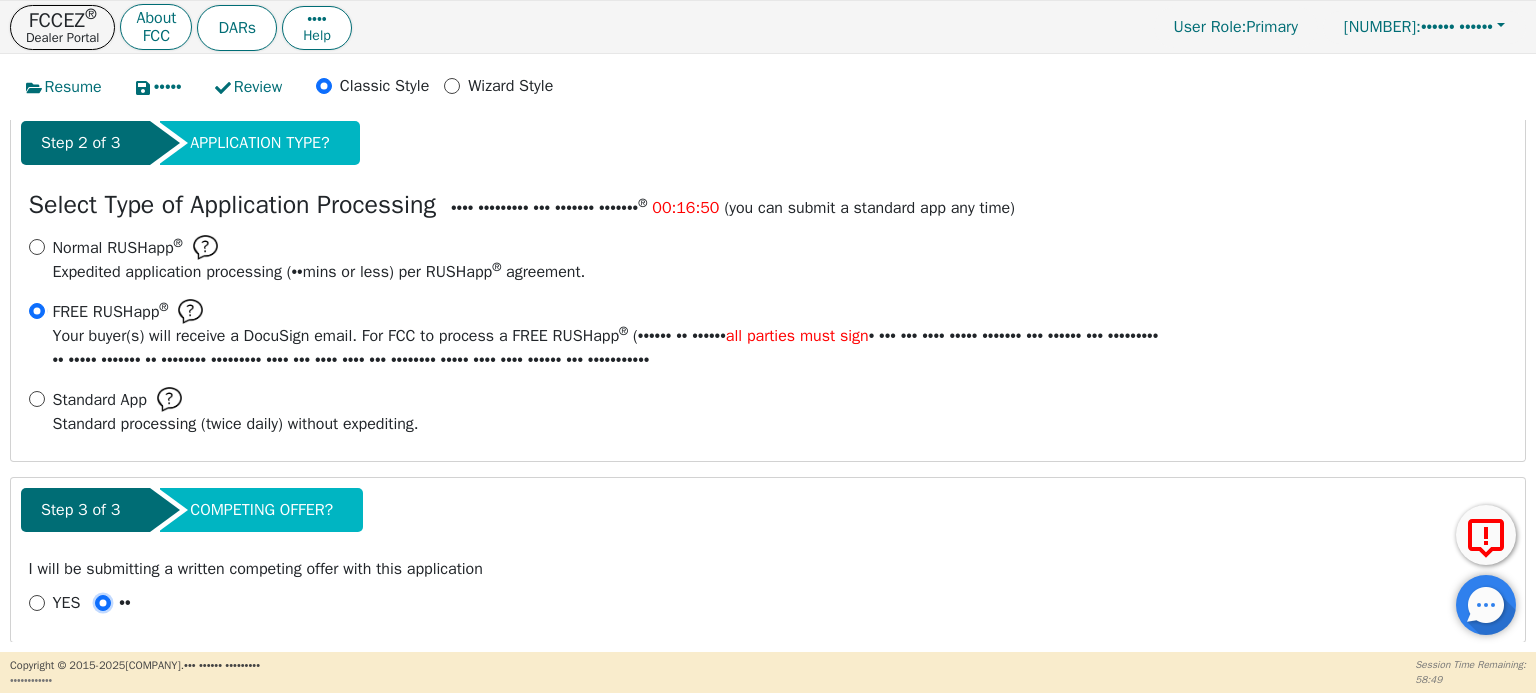 radio on "true" 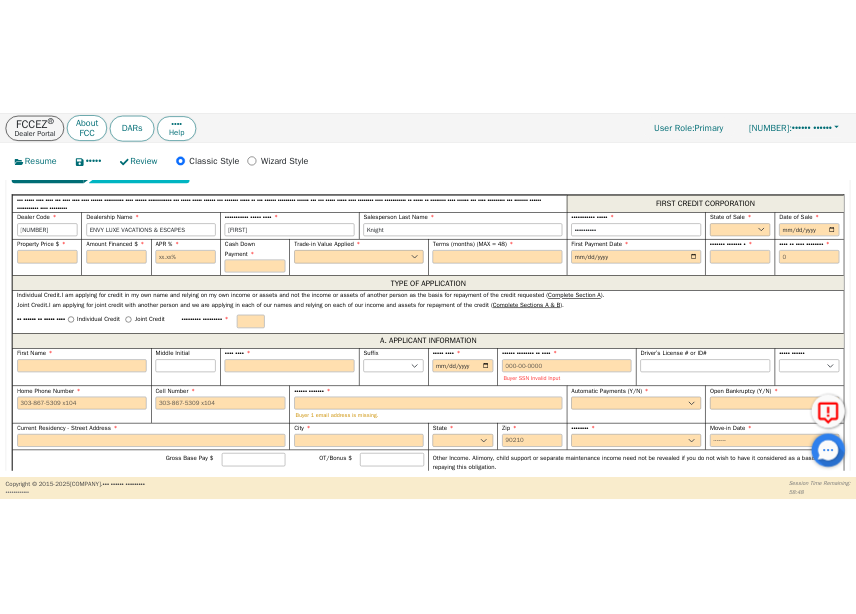 scroll, scrollTop: 903, scrollLeft: 0, axis: vertical 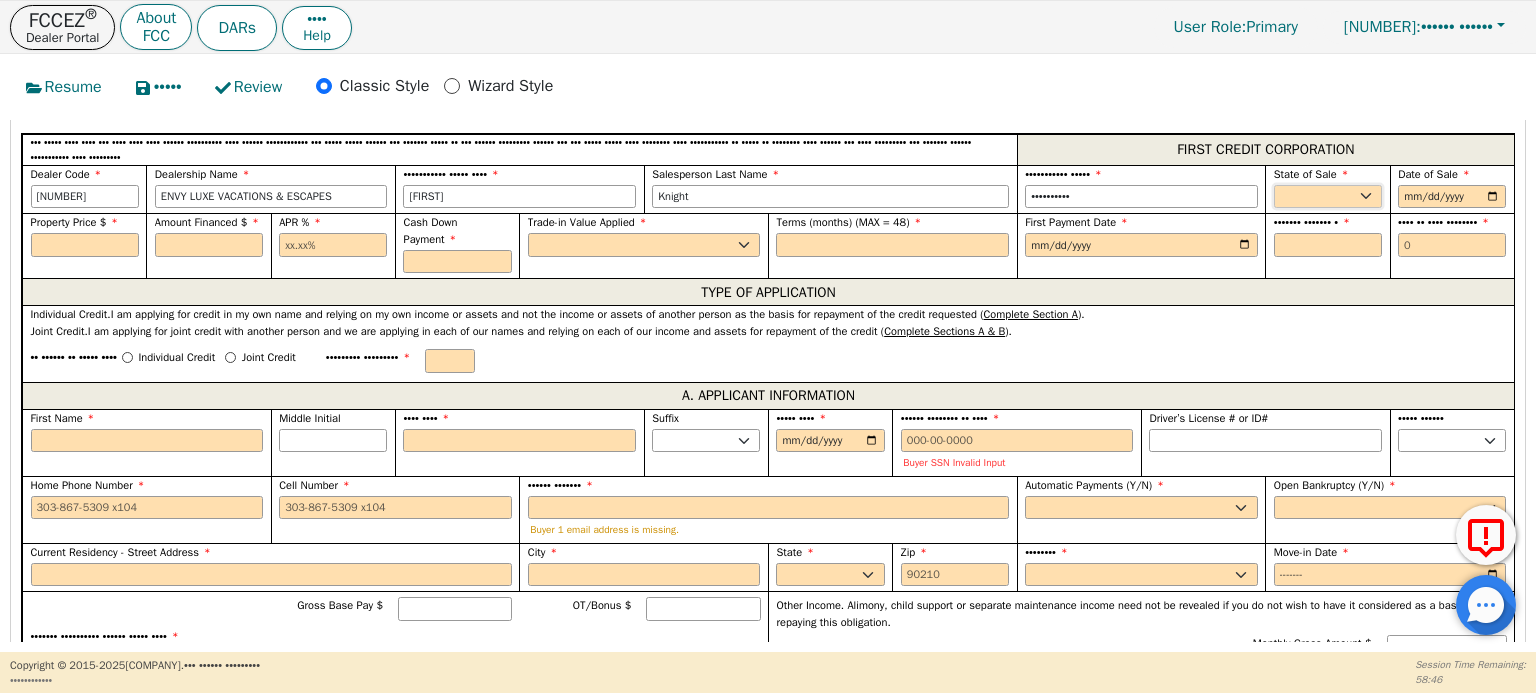 click on "•• •• •• •• •• •• •• •• •• •• •• •• •• •• •• •• •• •• •• •• •• •• •• •• •• •• •• •• •• •• •• •• •• •• •• •• •• •• •• •• •• •• •• •• •• •• •• •• ••" at bounding box center [1328, 197] 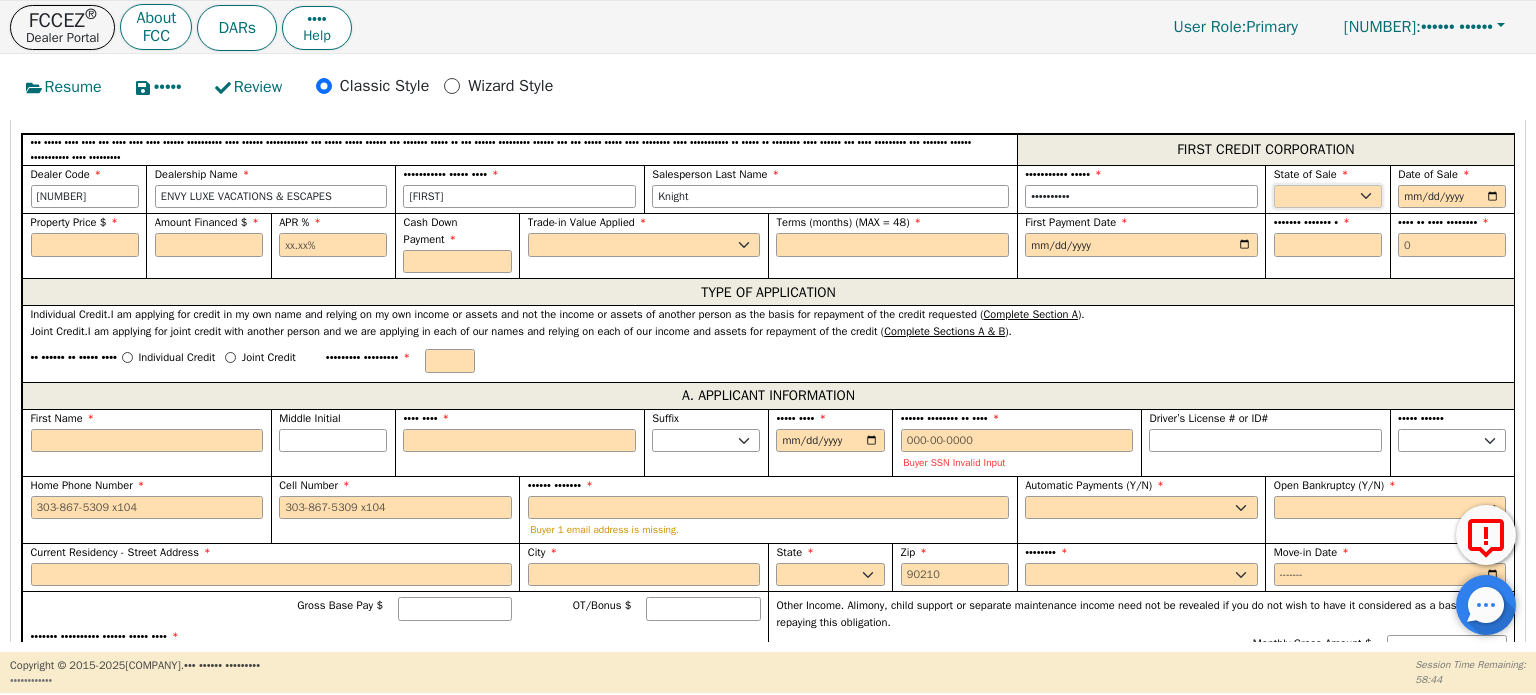 select on "TX" 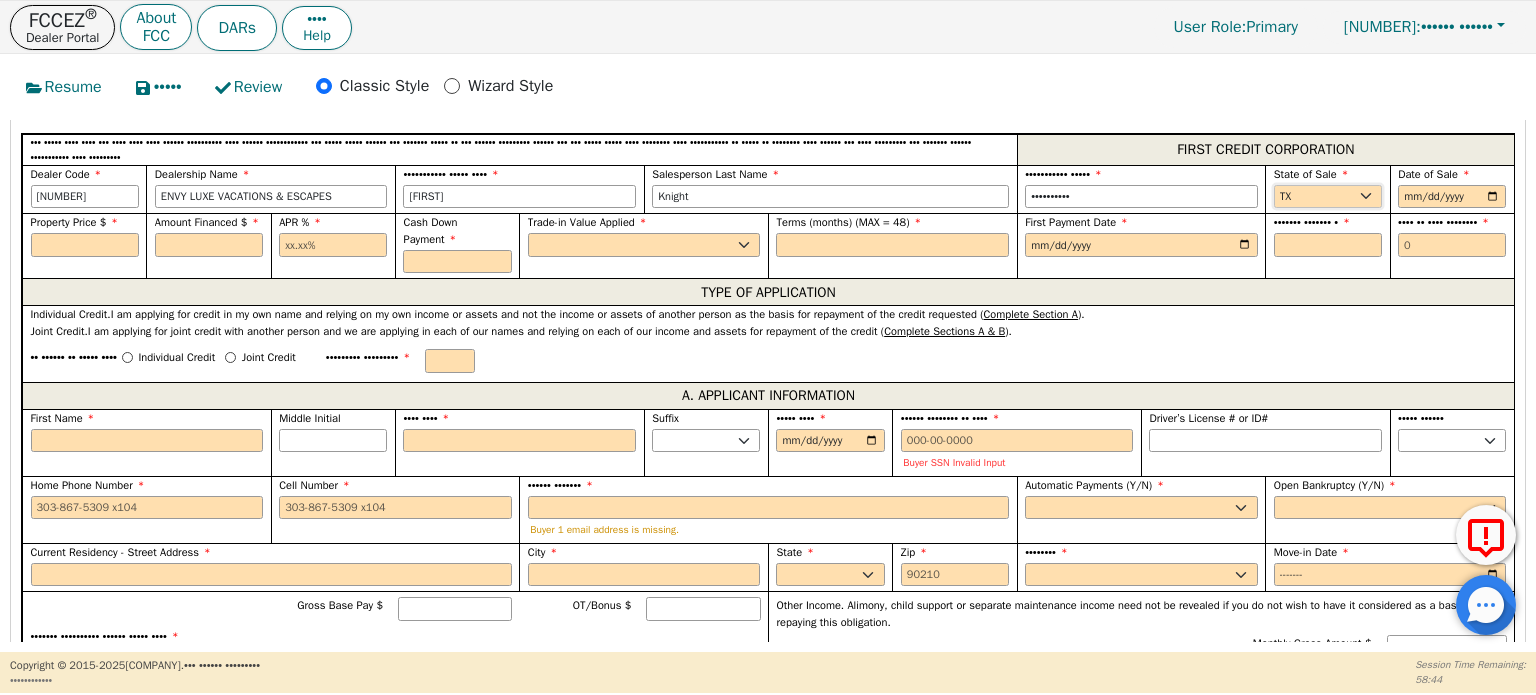 click on "•• •• •• •• •• •• •• •• •• •• •• •• •• •• •• •• •• •• •• •• •• •• •• •• •• •• •• •• •• •• •• •• •• •• •• •• •• •• •• •• •• •• •• •• •• •• •• •• ••" at bounding box center (1328, 197) 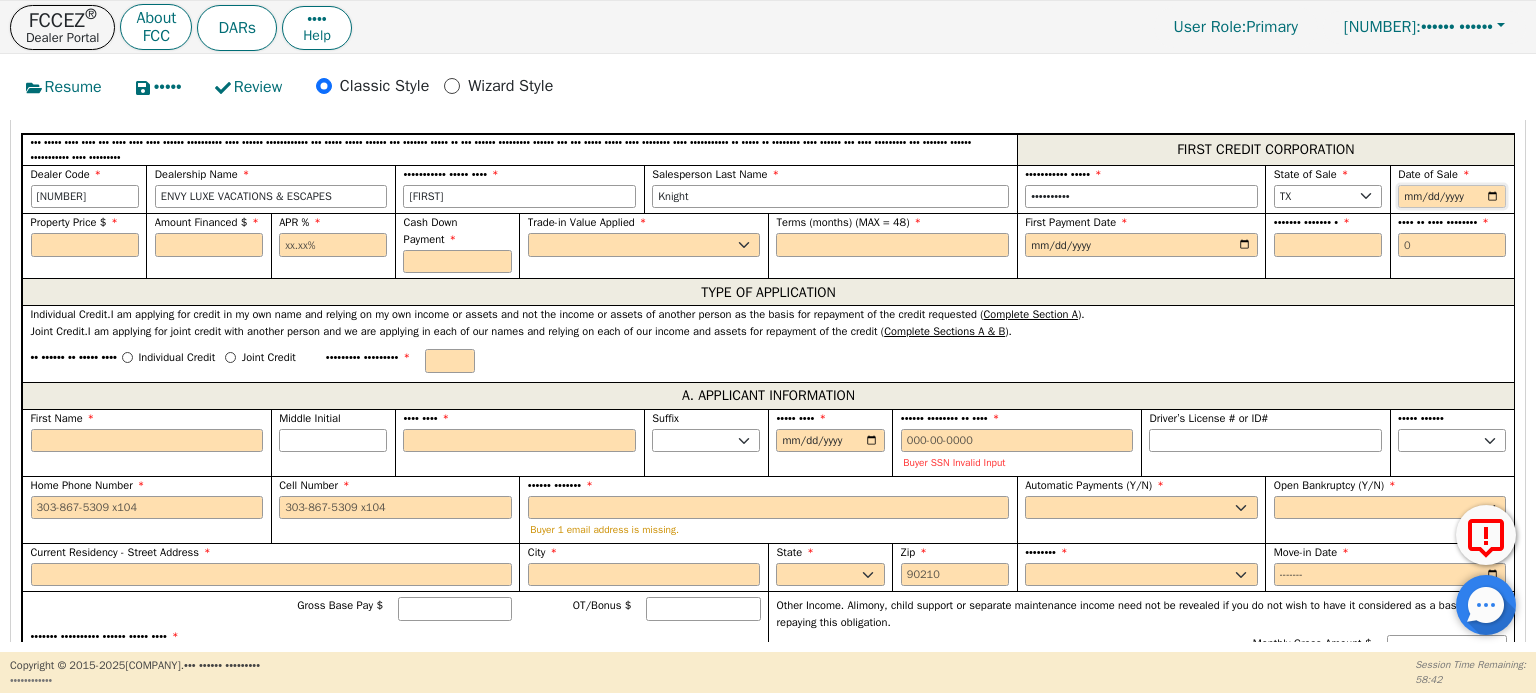 click at bounding box center (1452, 197) 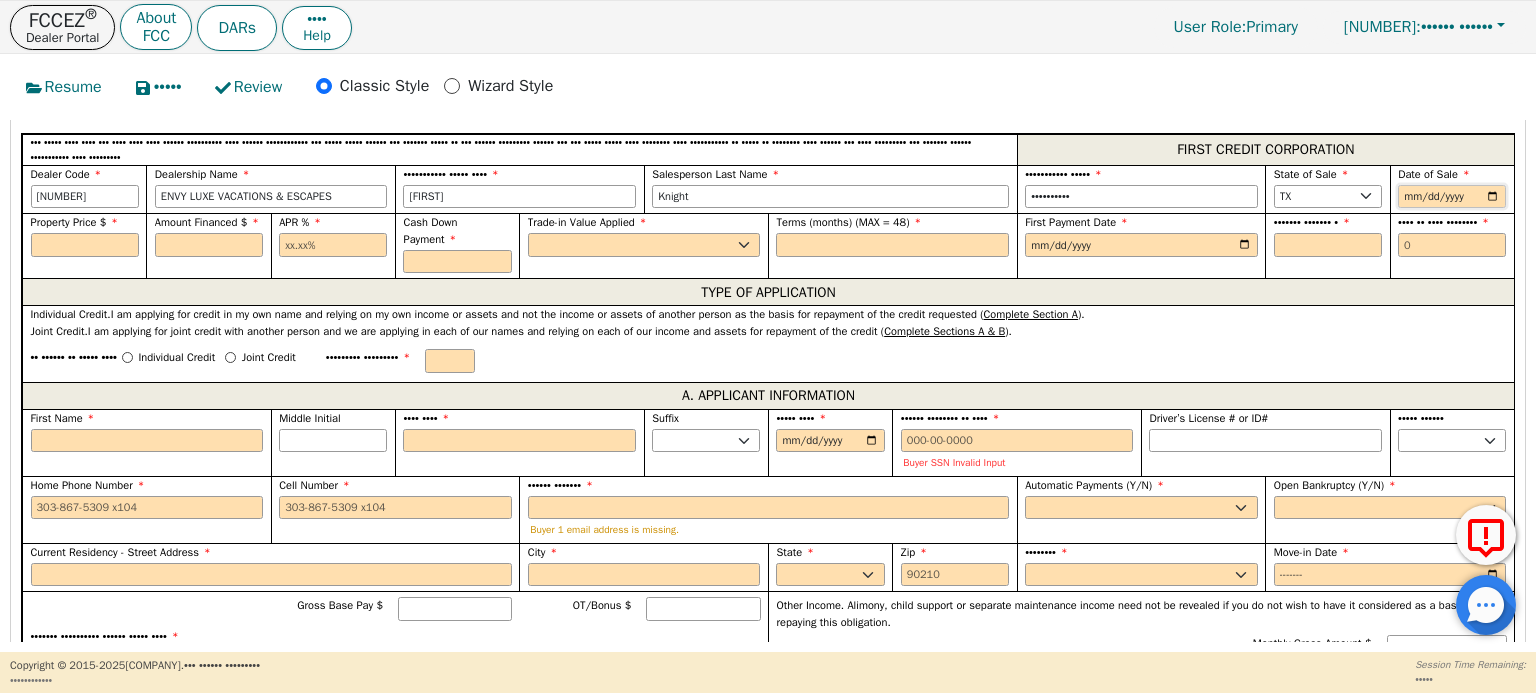 type on "••••••••••" 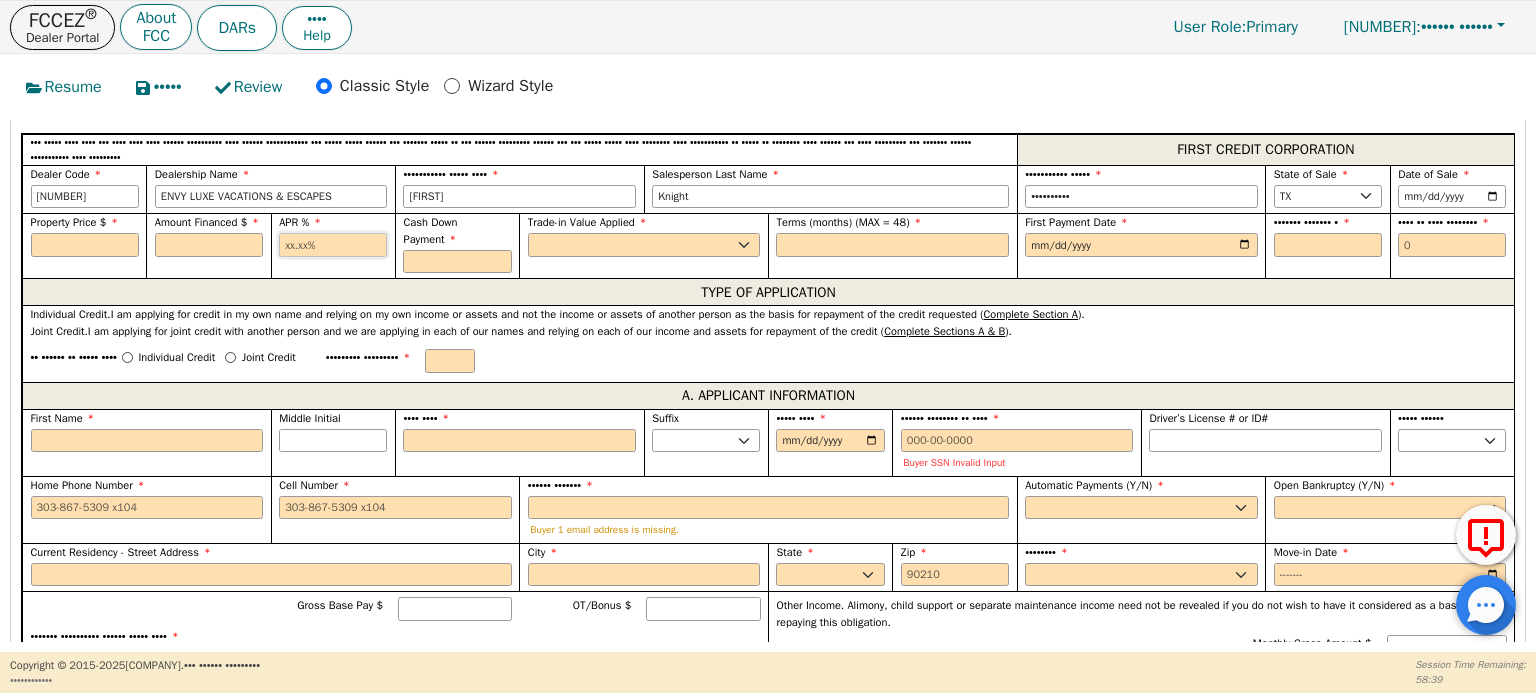 click at bounding box center (333, 245) 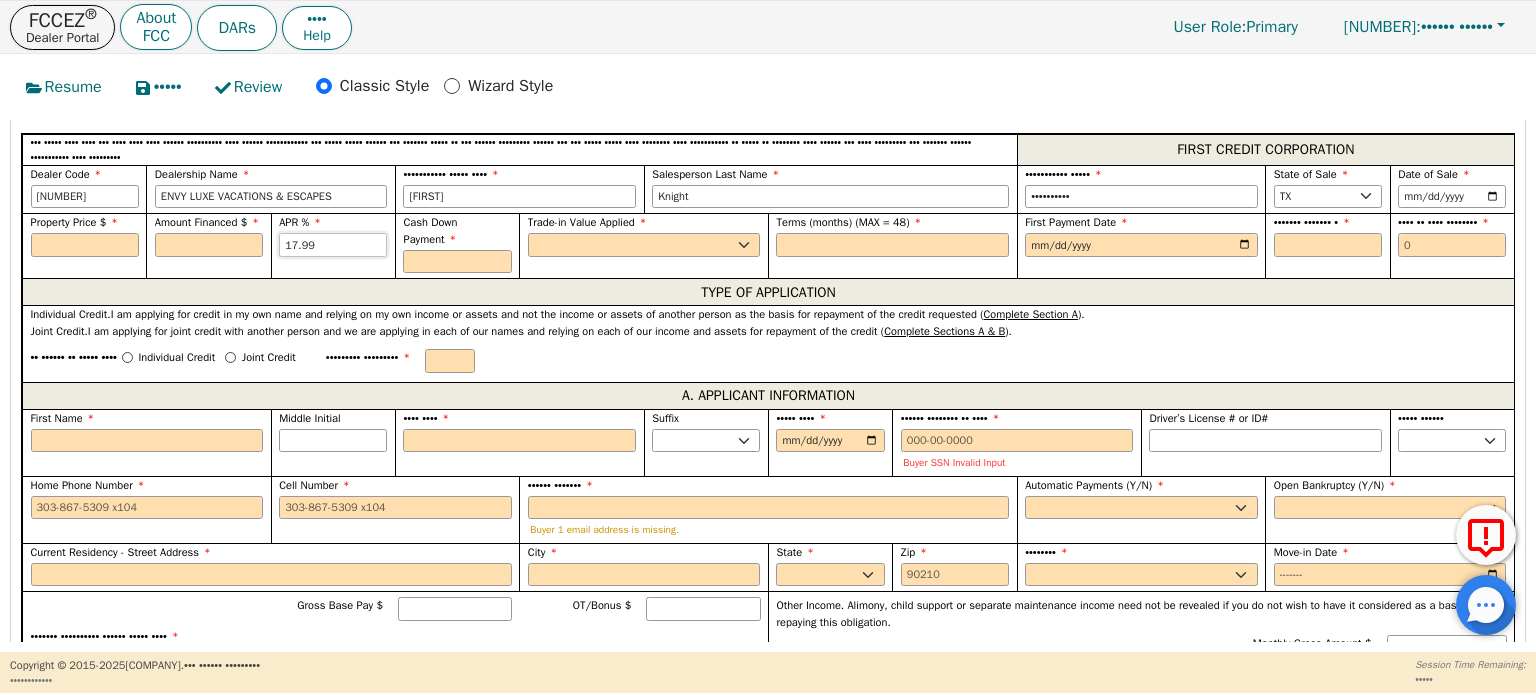 type on "17.99" 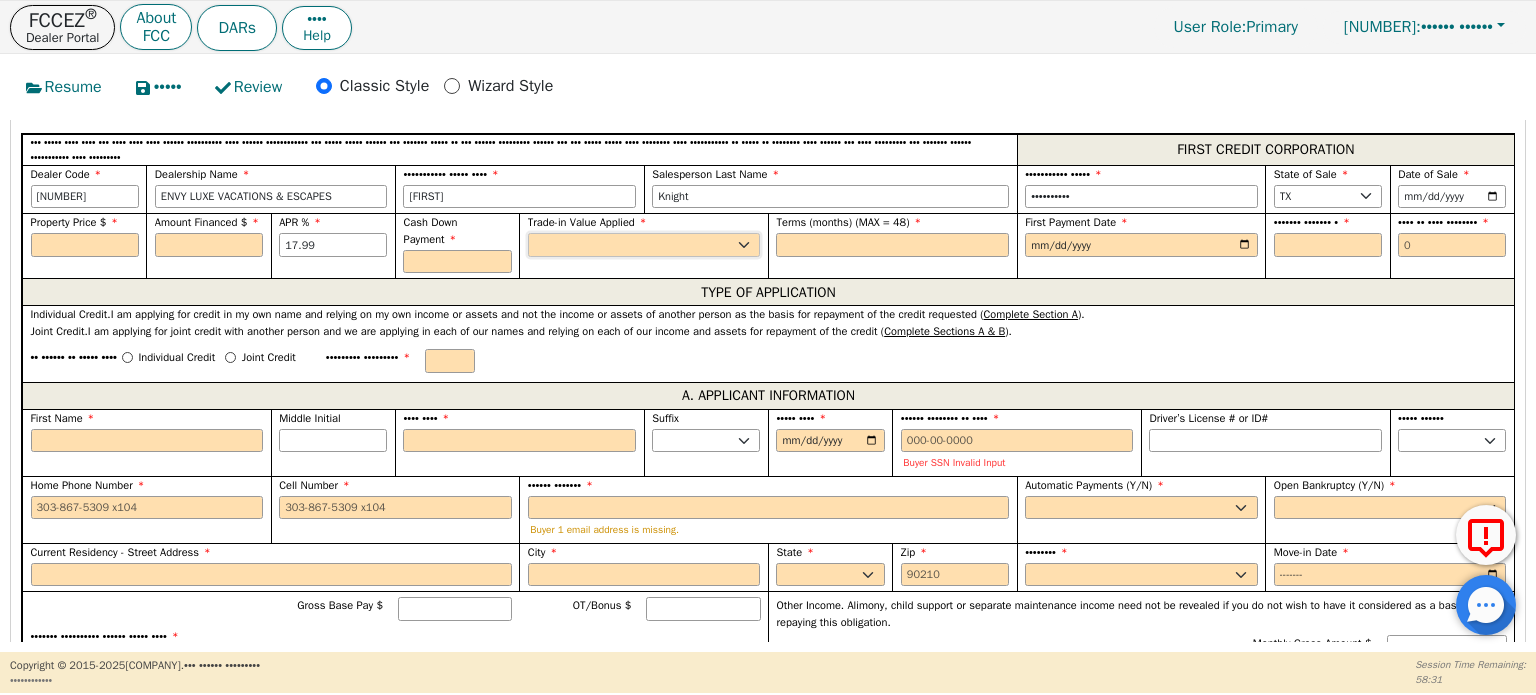 click on "••• ••" at bounding box center (644, 245) 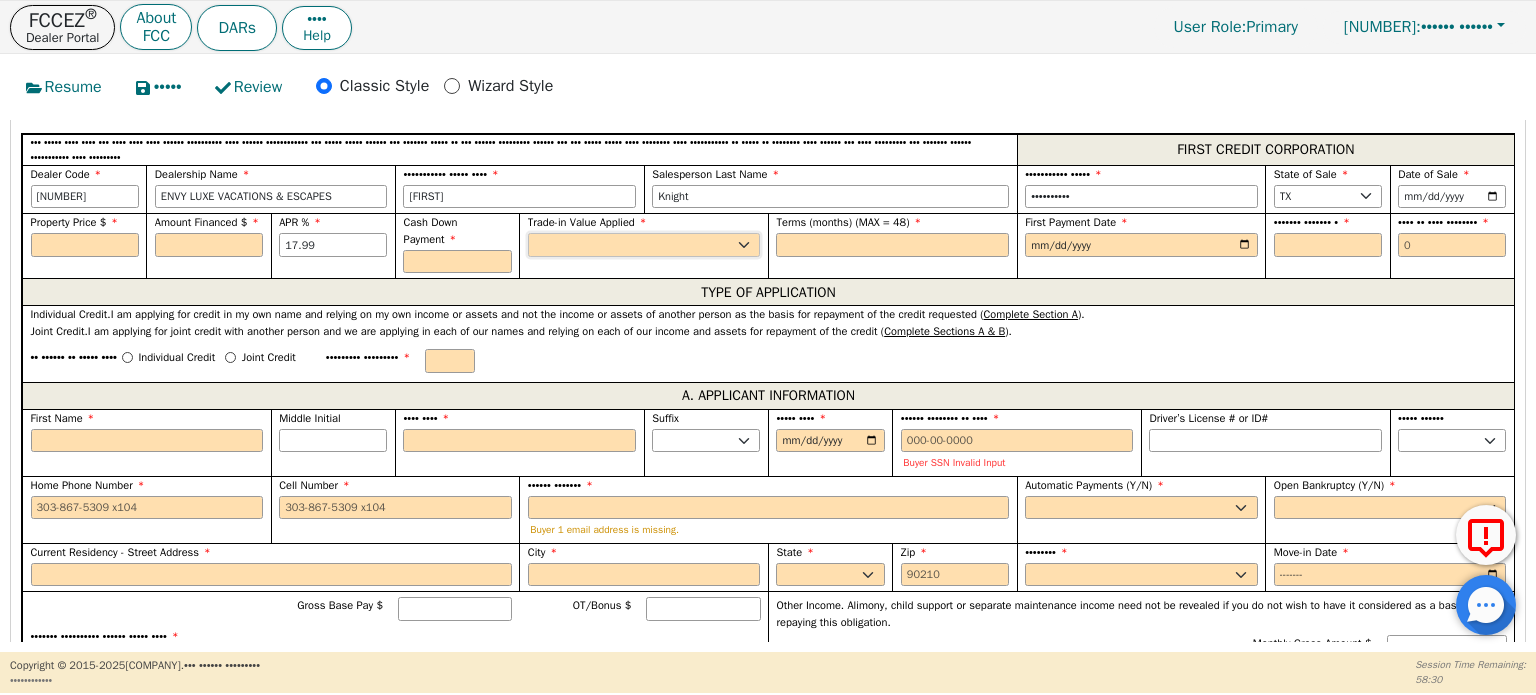 select on "n" 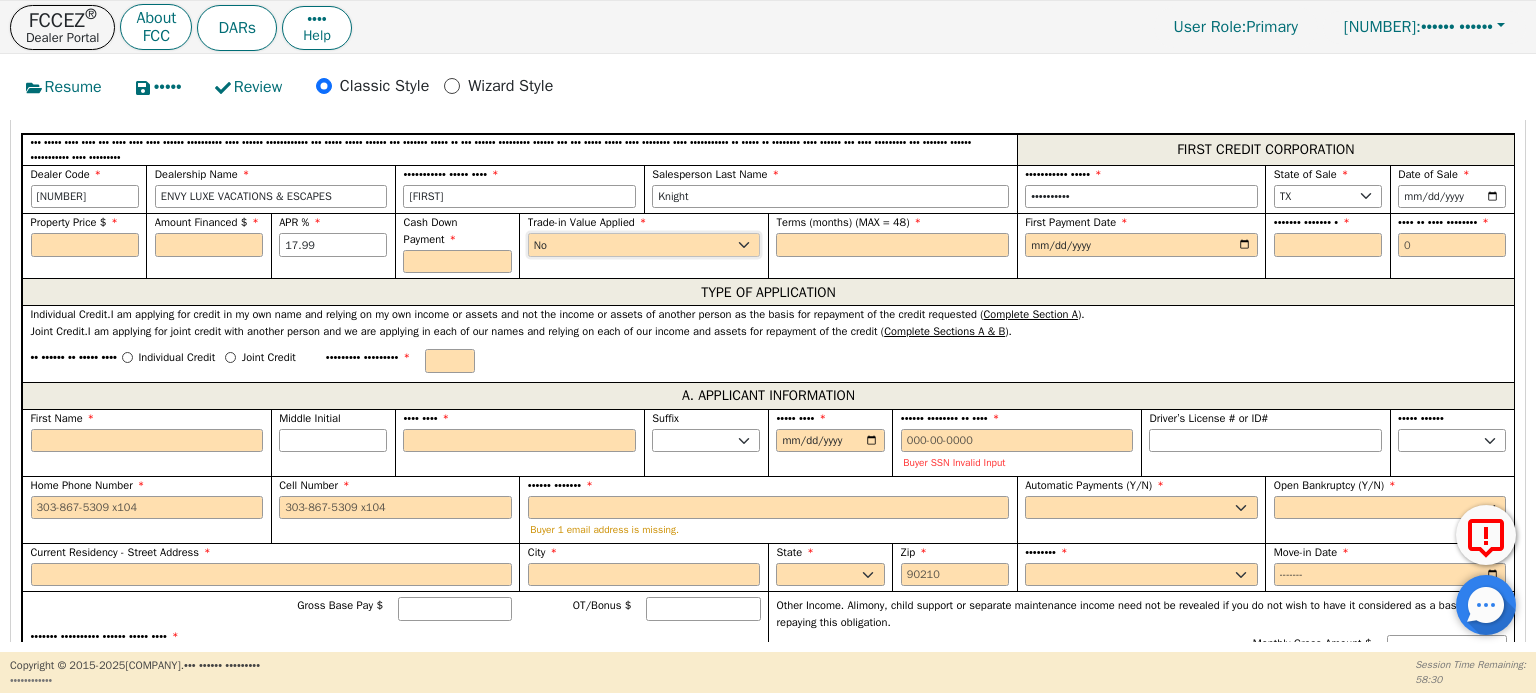 click on "••• ••" at bounding box center (644, 245) 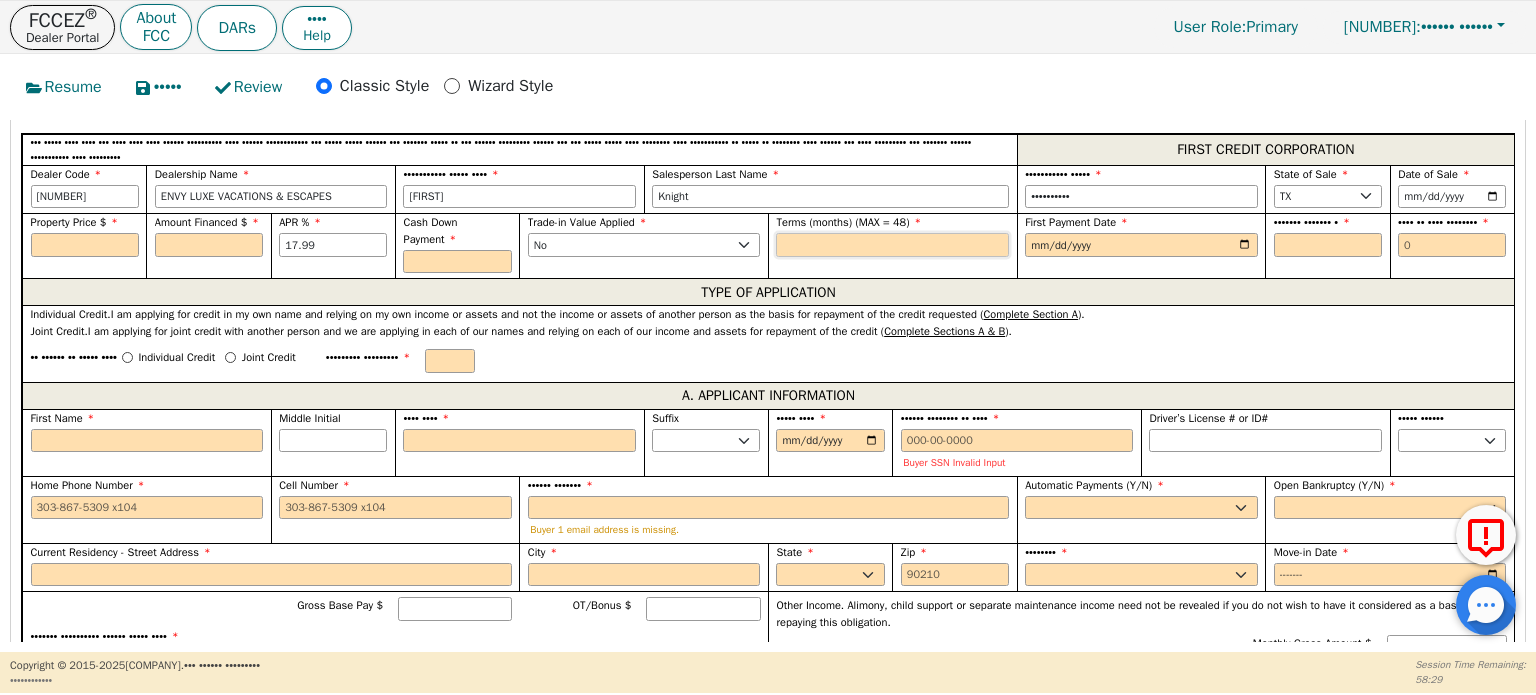click at bounding box center (892, 245) 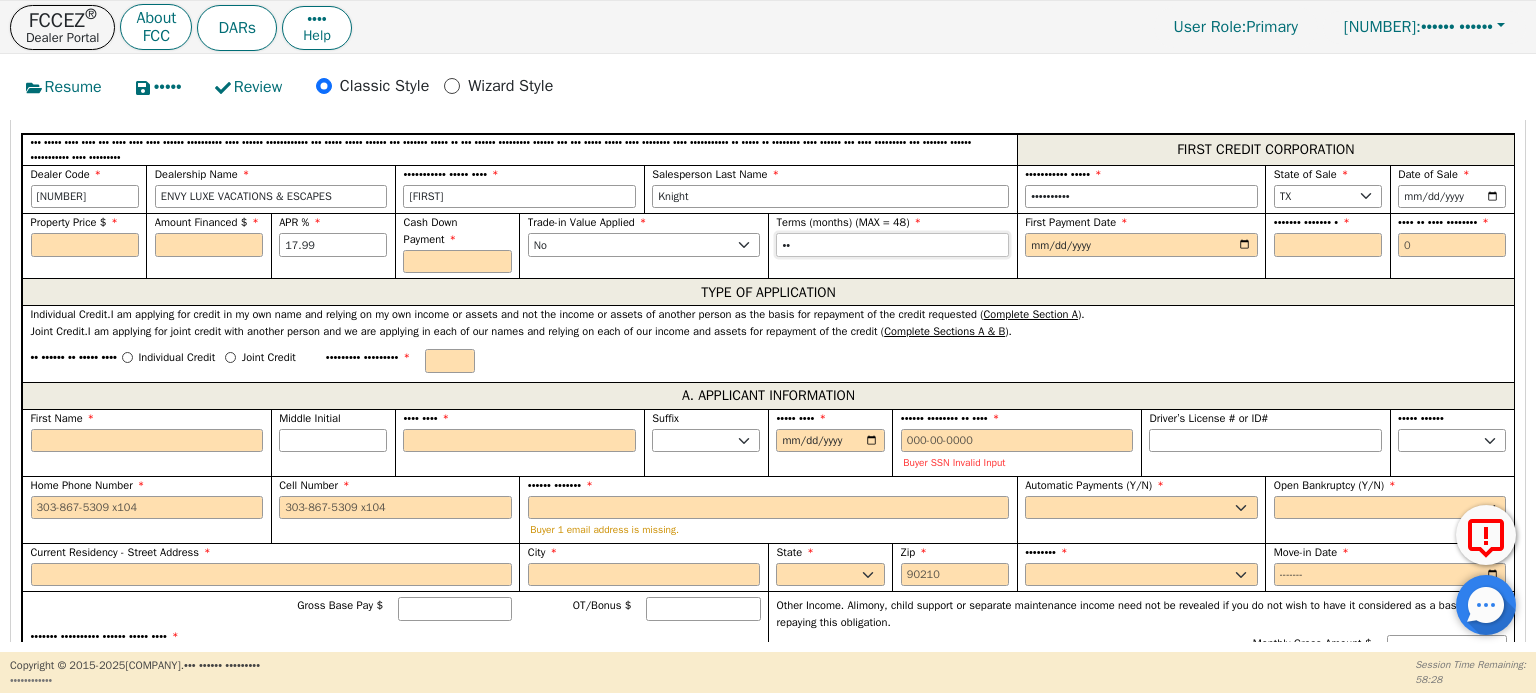 type on "••" 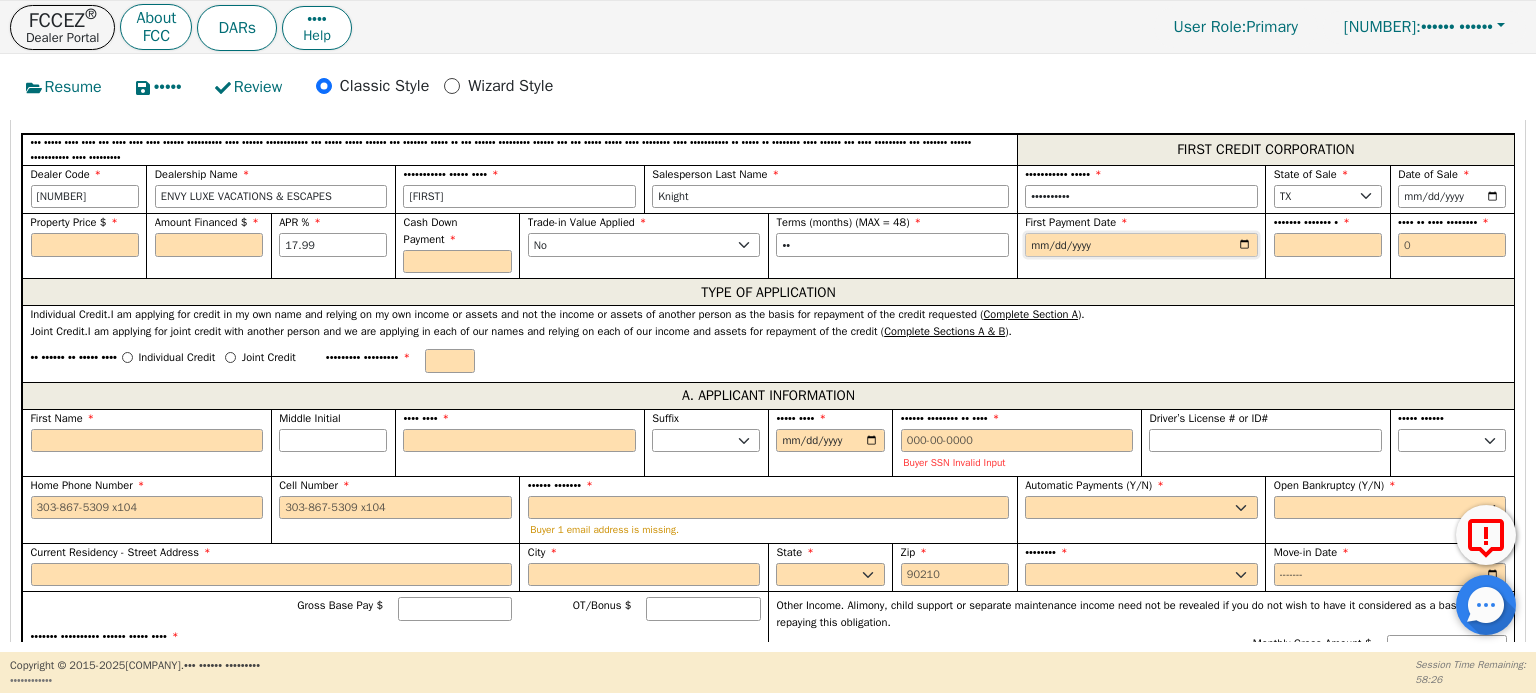 click at bounding box center (1141, 245) 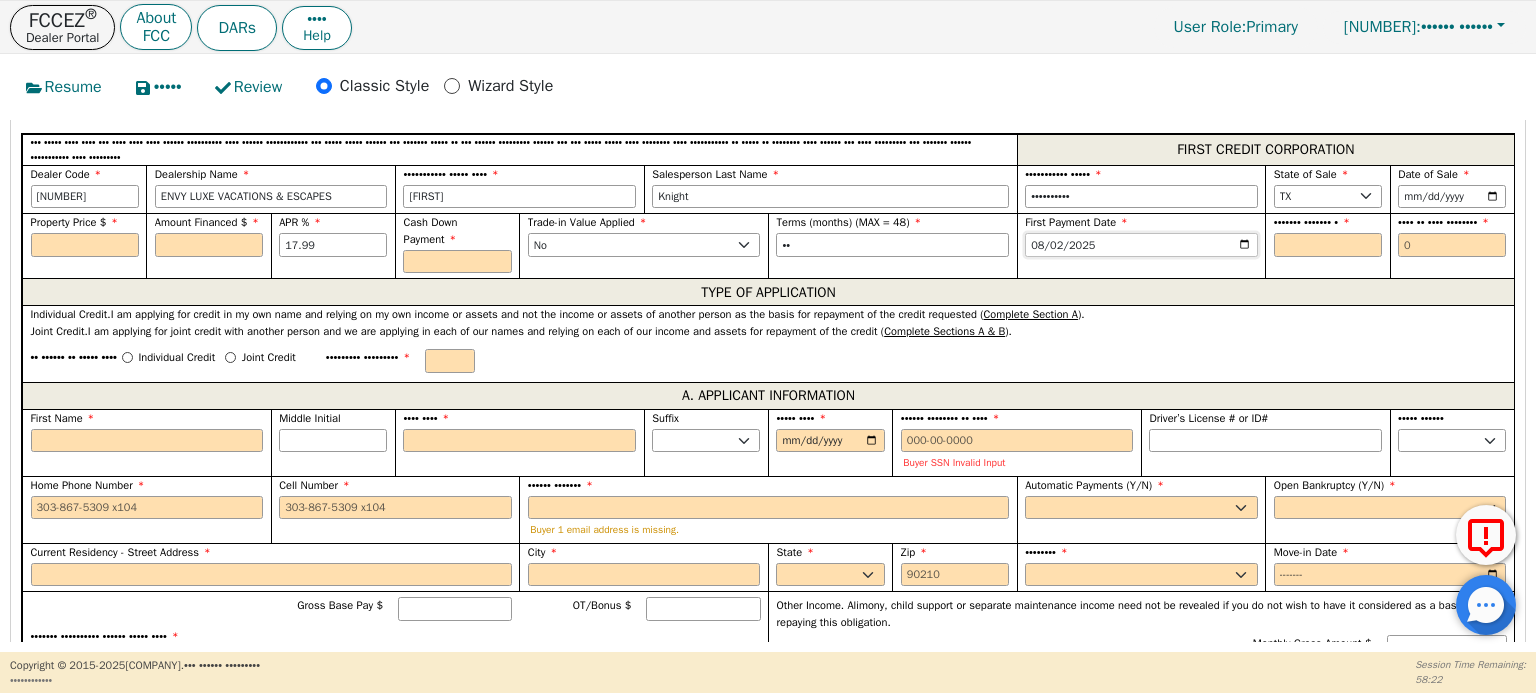 type on "2025-08-02" 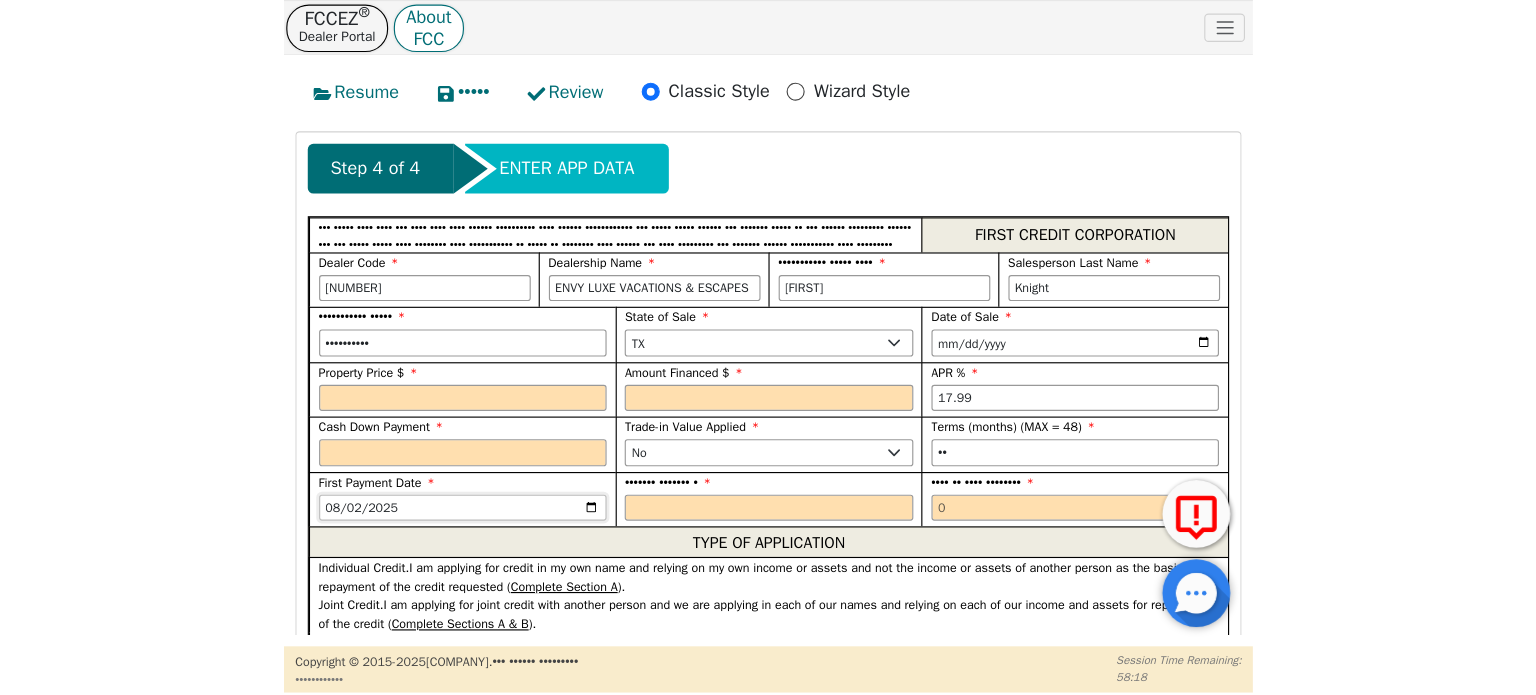 scroll, scrollTop: 990, scrollLeft: 0, axis: vertical 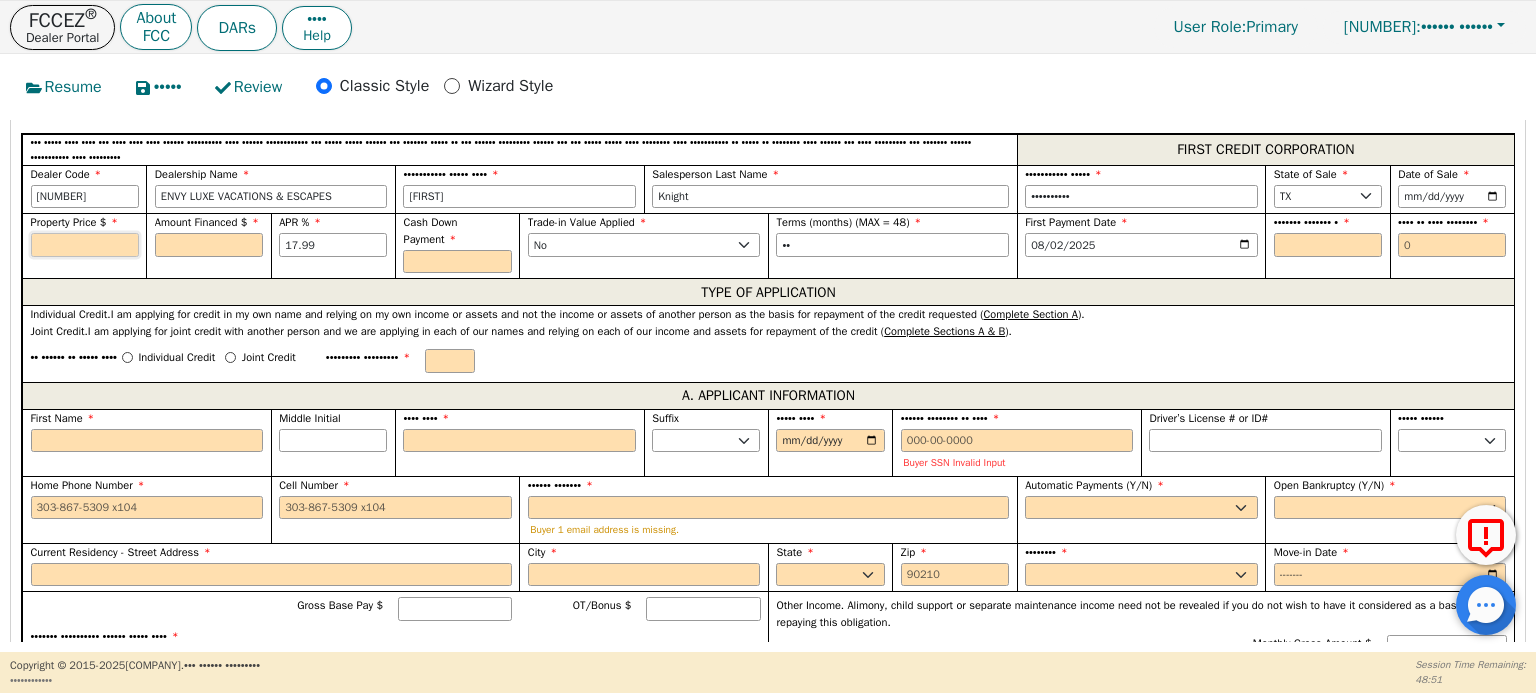 click at bounding box center (85, 245) 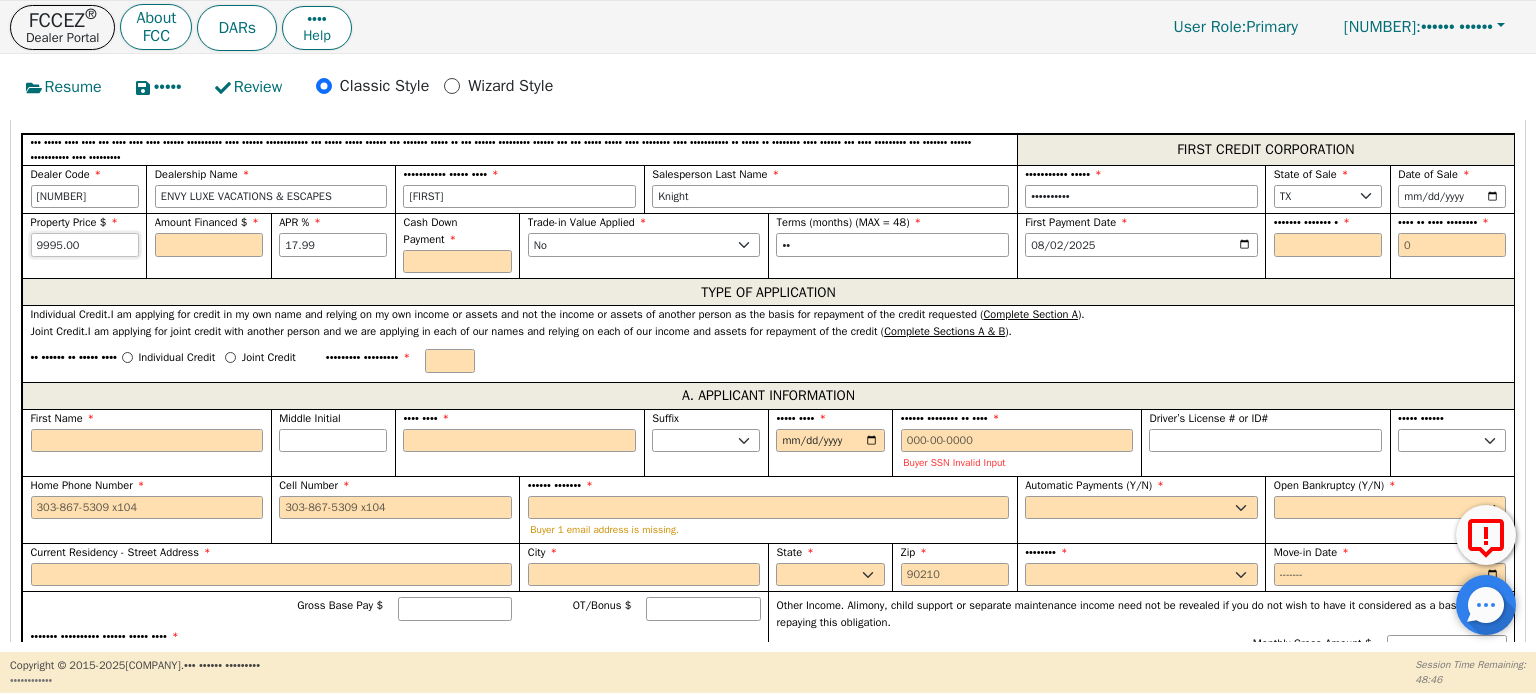 type on "9995.00" 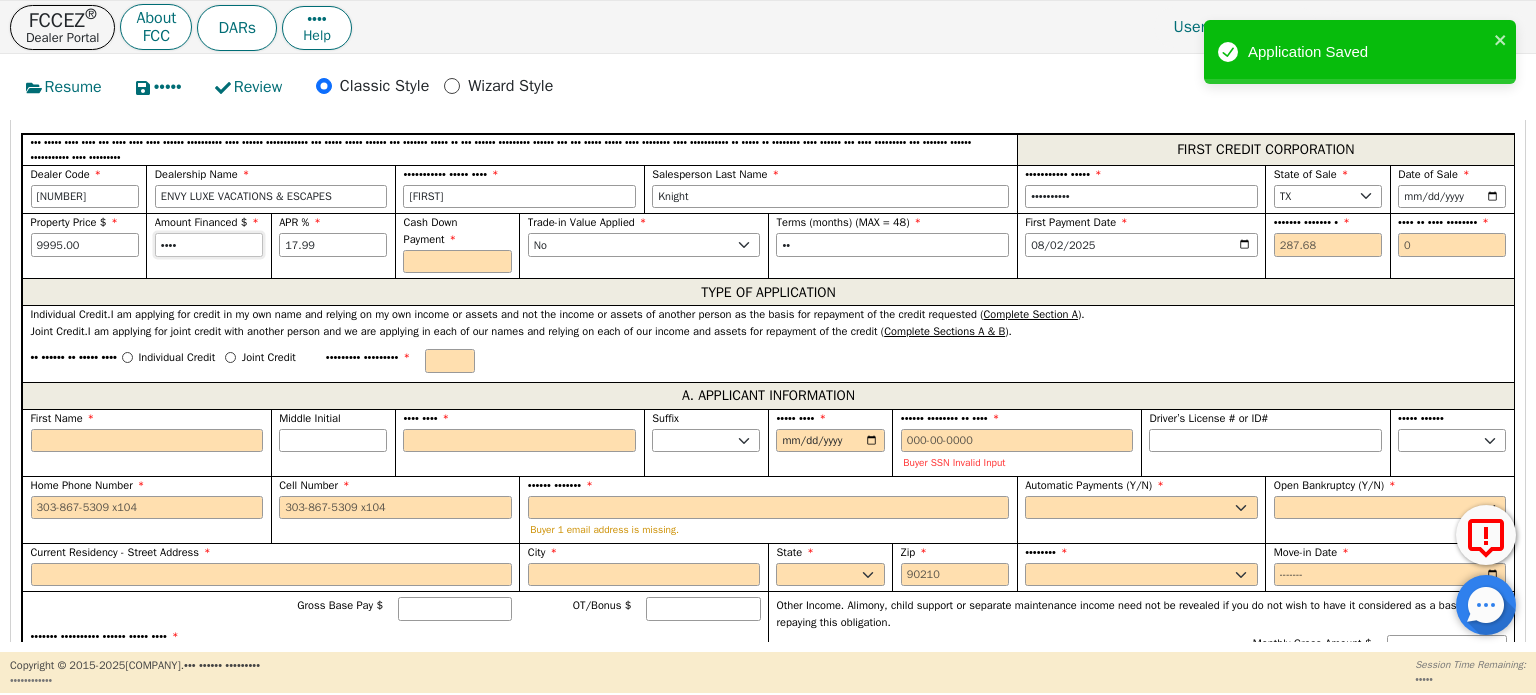 type on "••••" 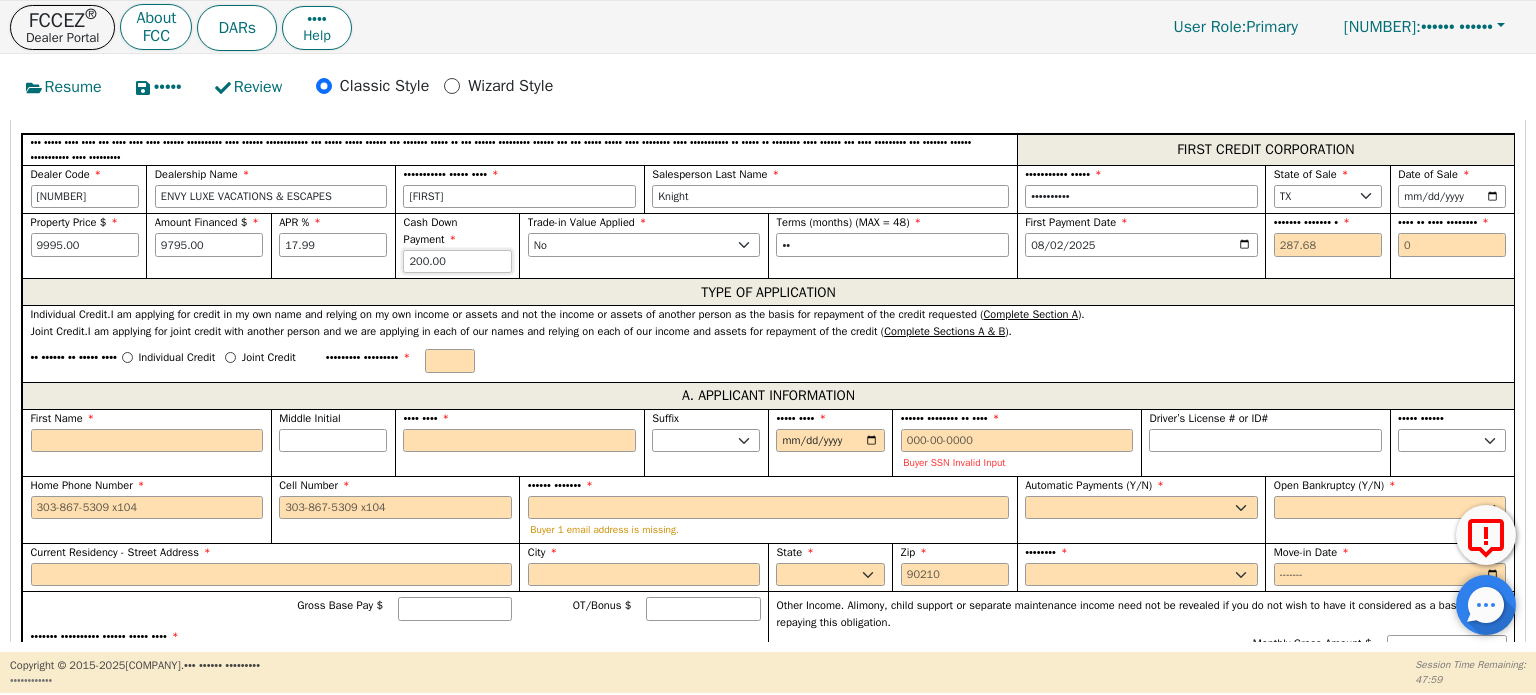 click on "200.00" at bounding box center (457, 262) 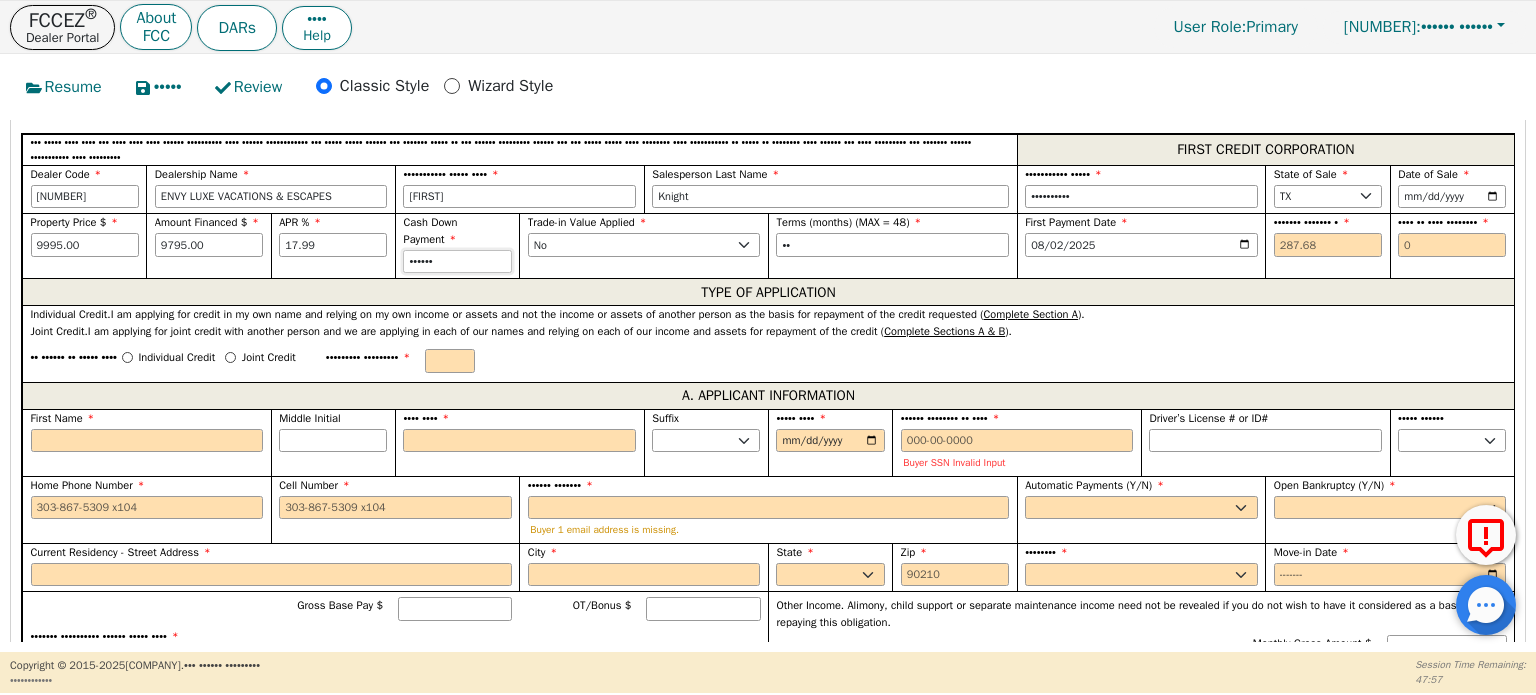 type on "••••••" 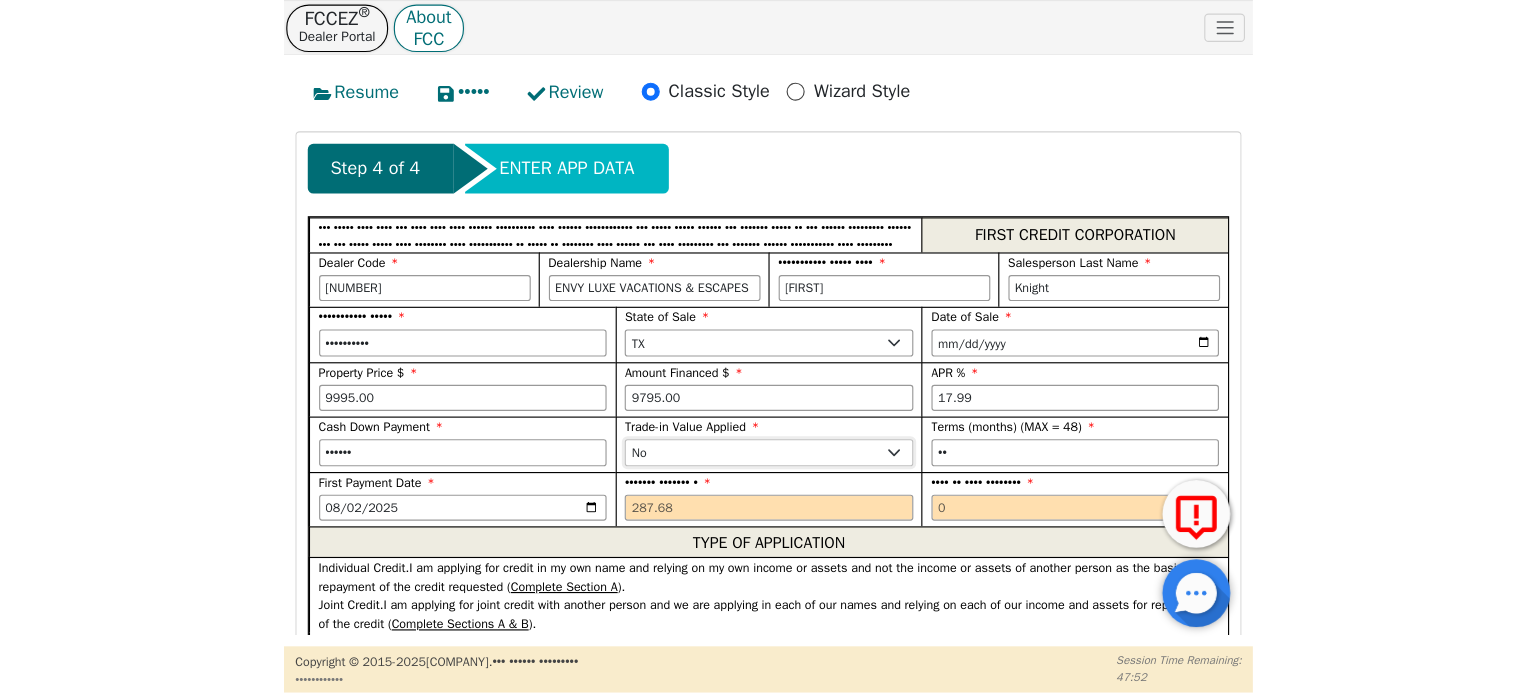 scroll, scrollTop: 990, scrollLeft: 0, axis: vertical 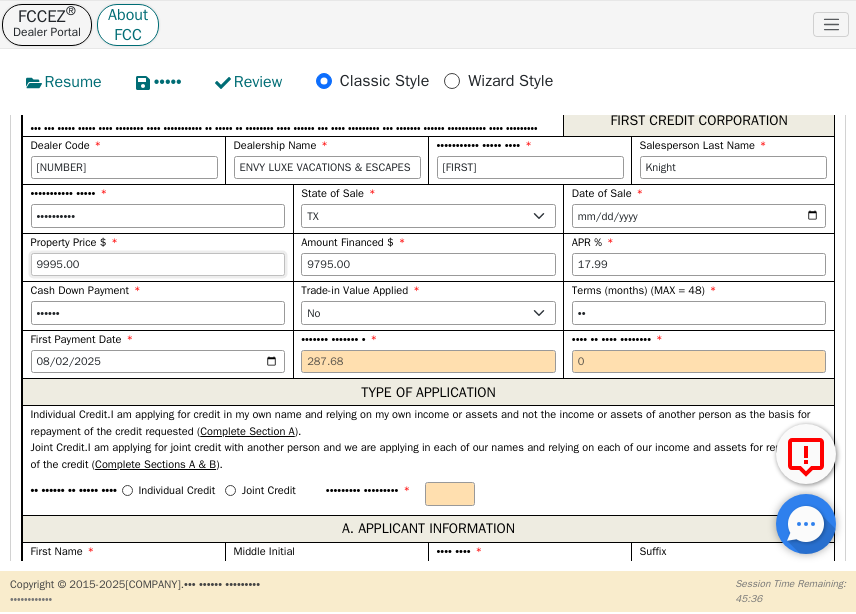 click on "9995.00" at bounding box center (158, 265) 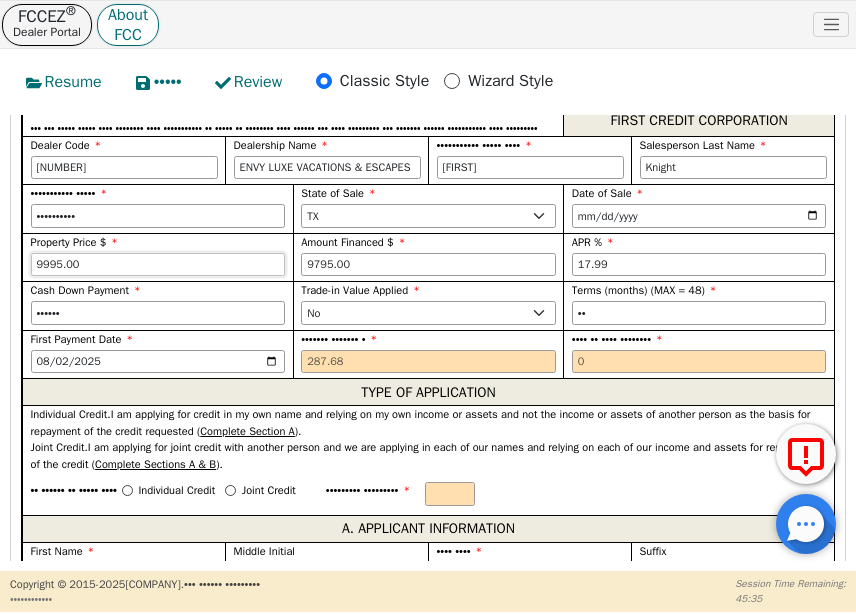 click on "9995.00" at bounding box center (158, 265) 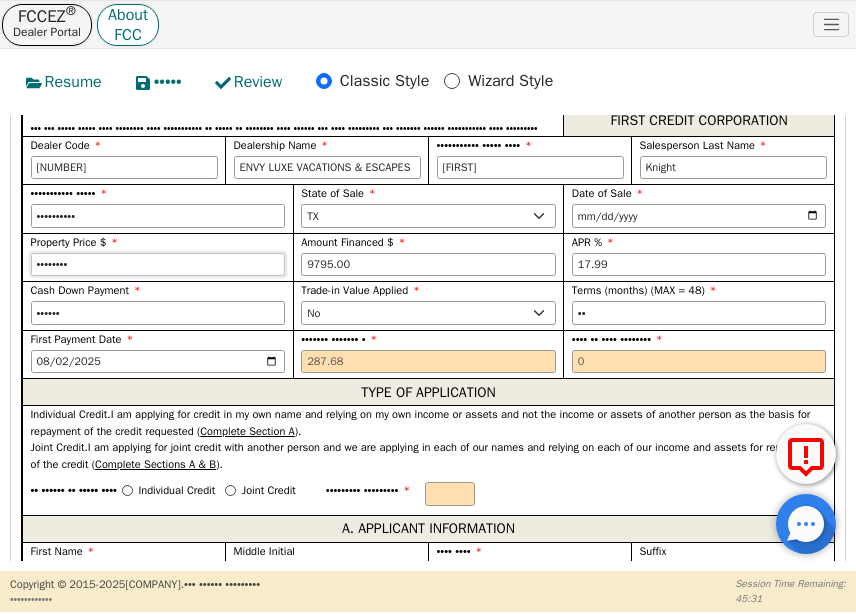 type on "••••••••" 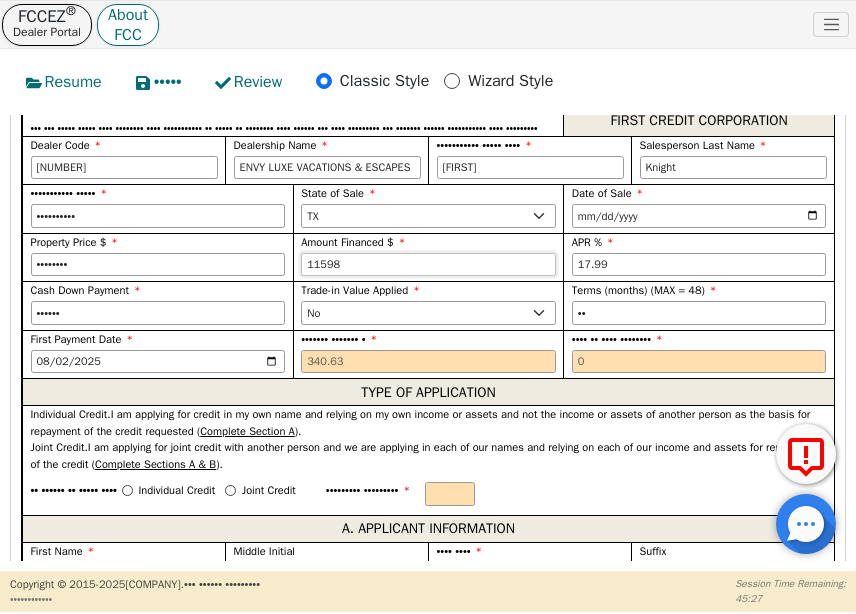 type on "11598" 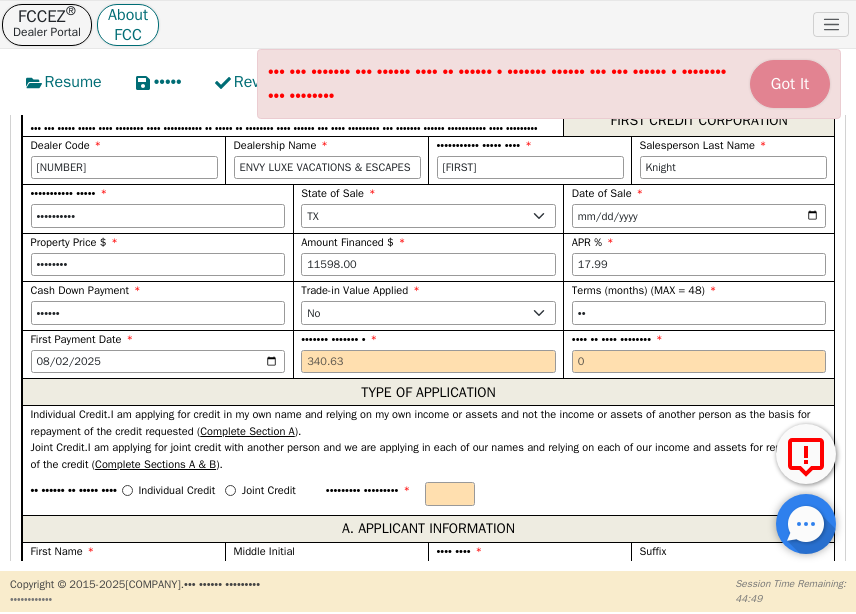 click on "Got It" at bounding box center (790, 84) 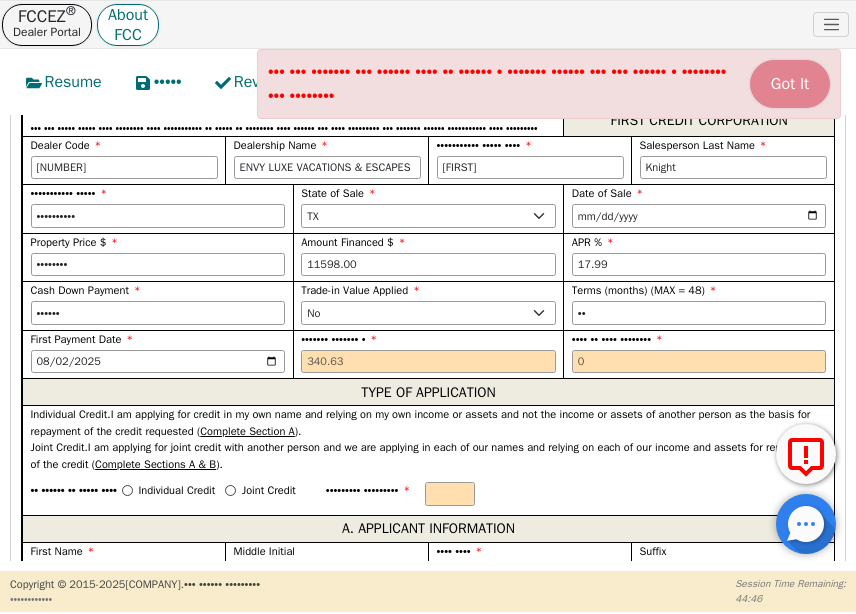click on "Got It" at bounding box center (790, 84) 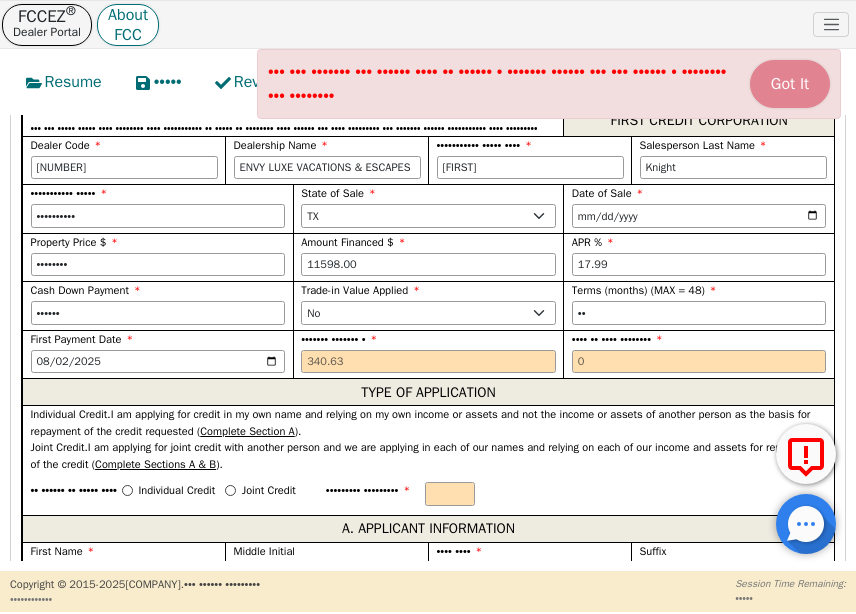 click on "Got It" at bounding box center [790, 84] 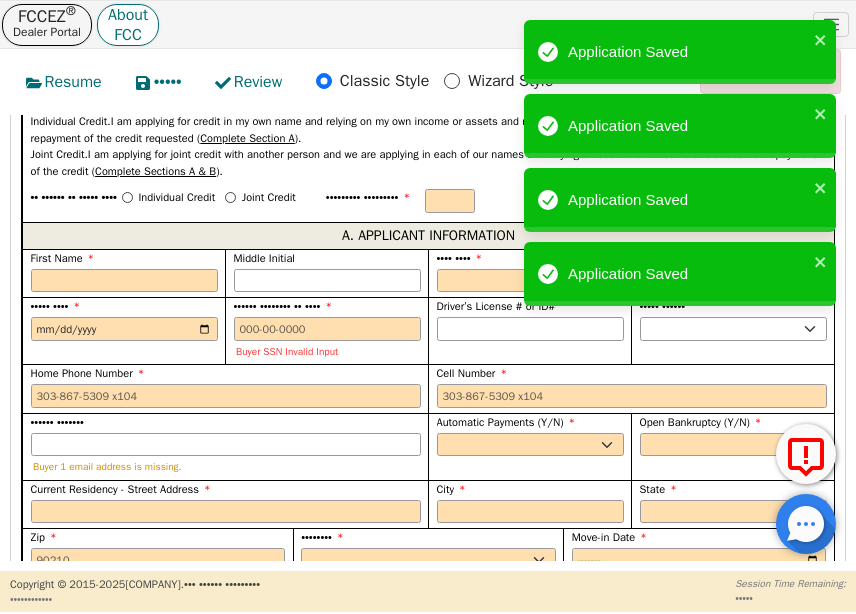 scroll, scrollTop: 1251, scrollLeft: 0, axis: vertical 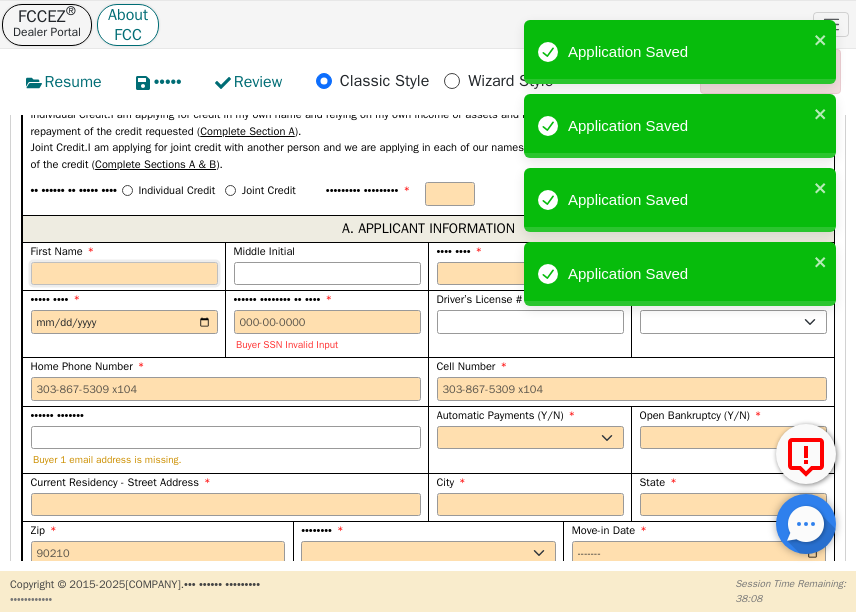 click on "First Name" at bounding box center (124, 274) 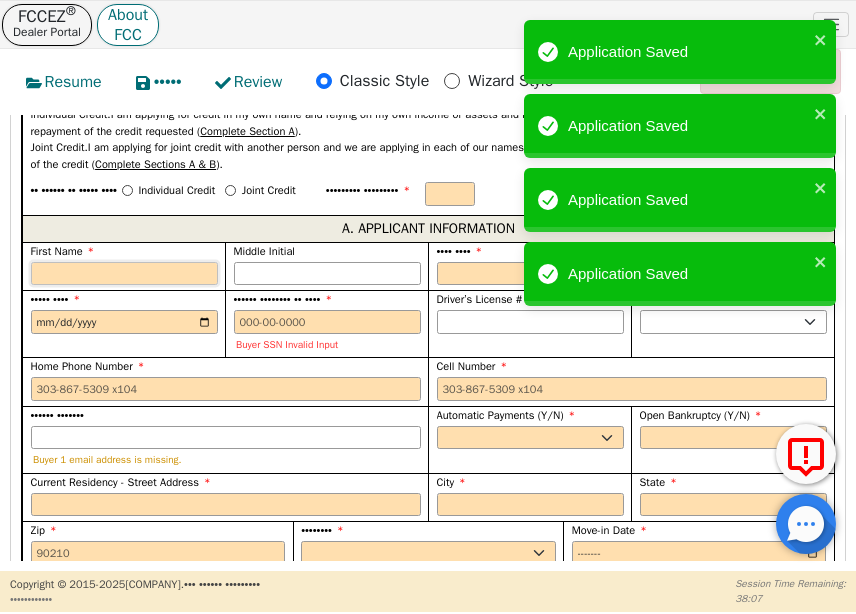 paste on "Leona" 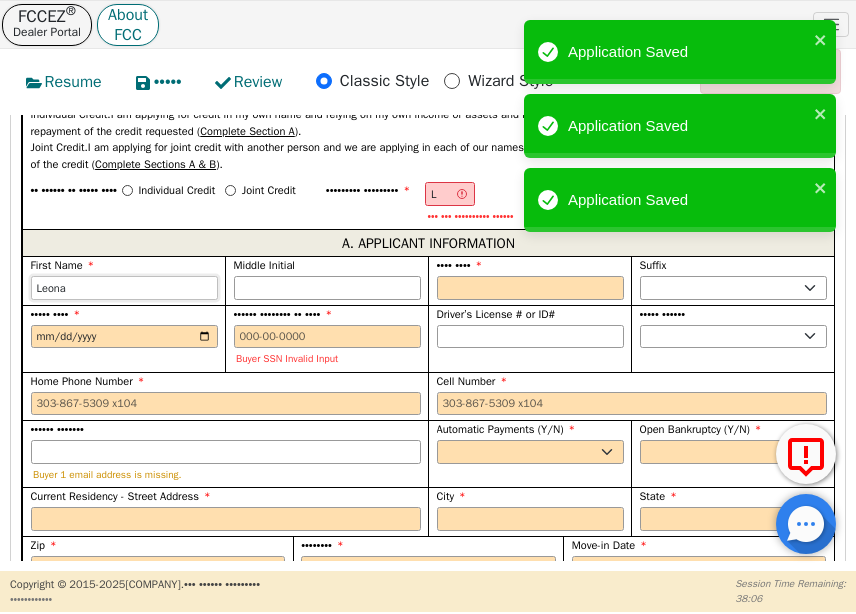type on "Leona" 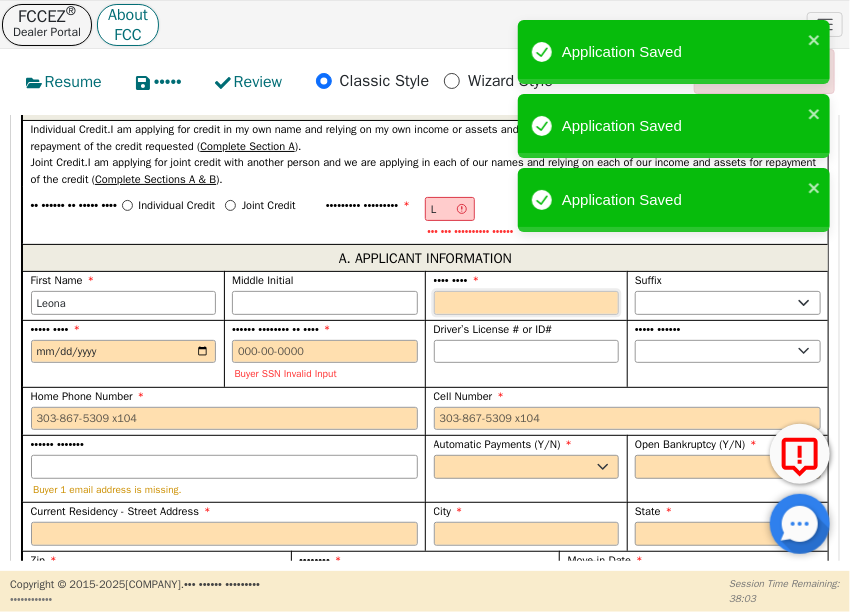 click on "•••• ••••" at bounding box center [527, 303] 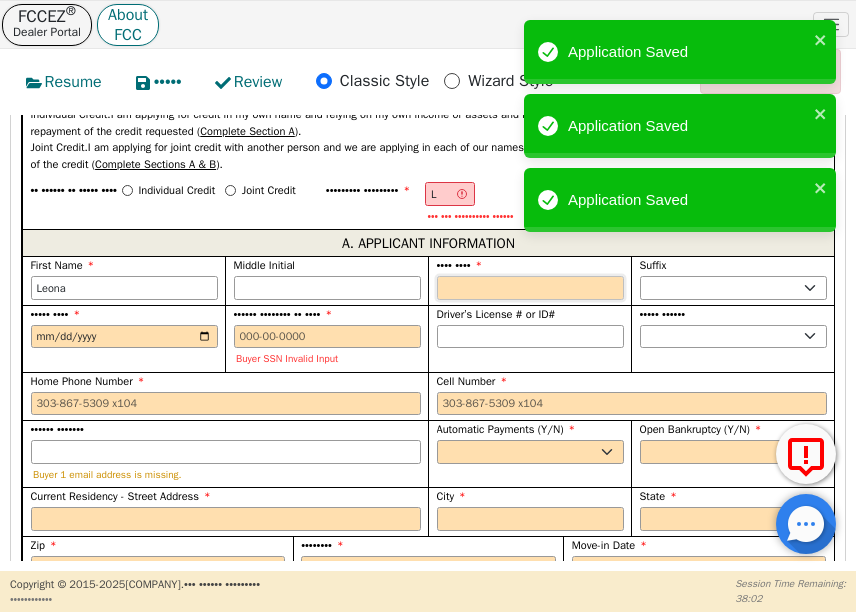 paste on "[LAST]" 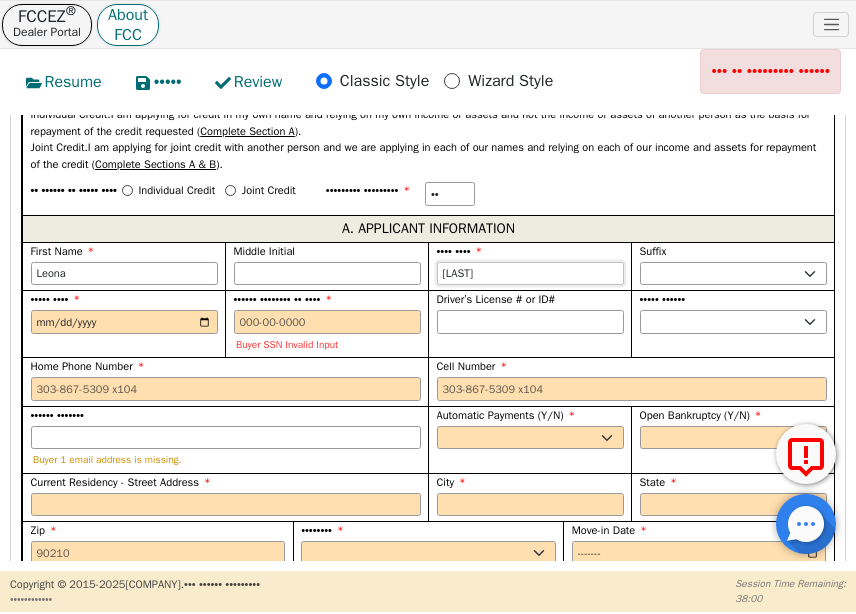 type on "[LAST]" 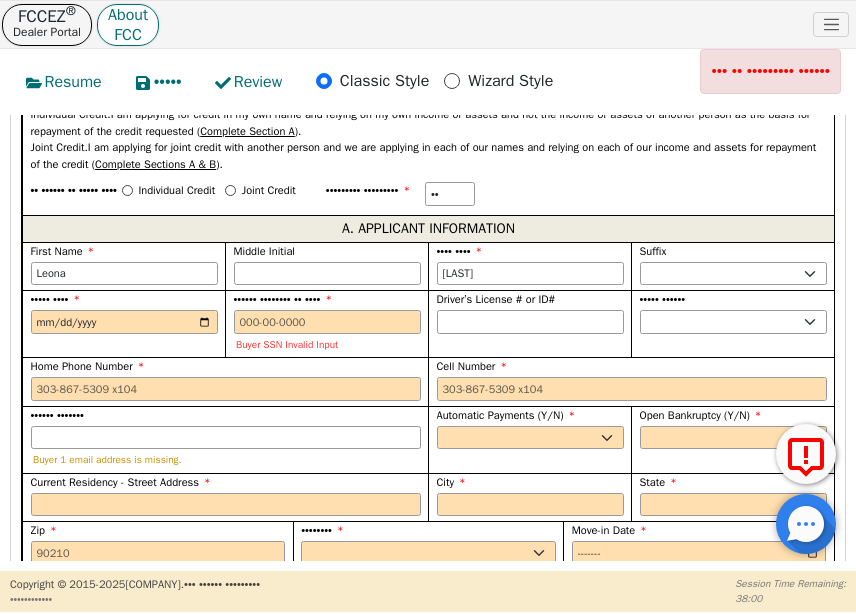click at bounding box center [206, 336] 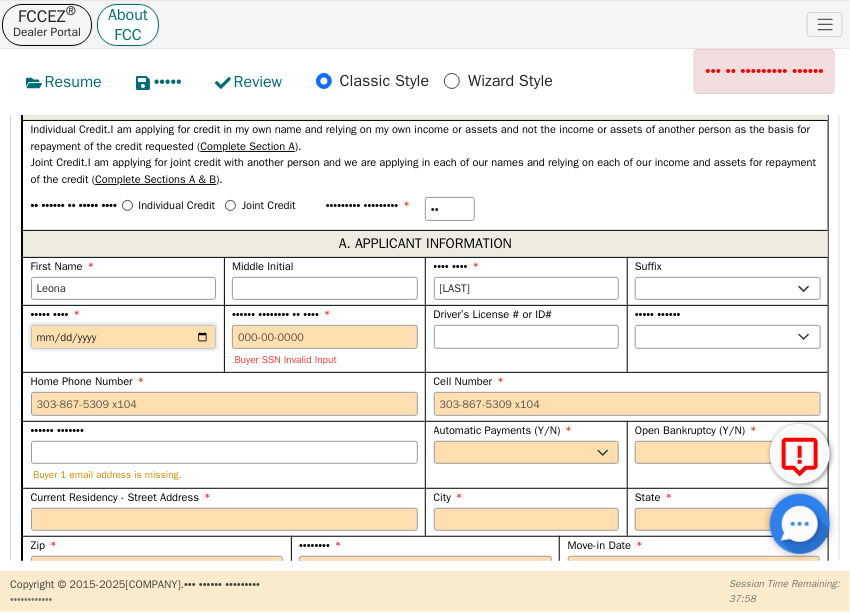 click on "••••• ••••" at bounding box center (124, 337) 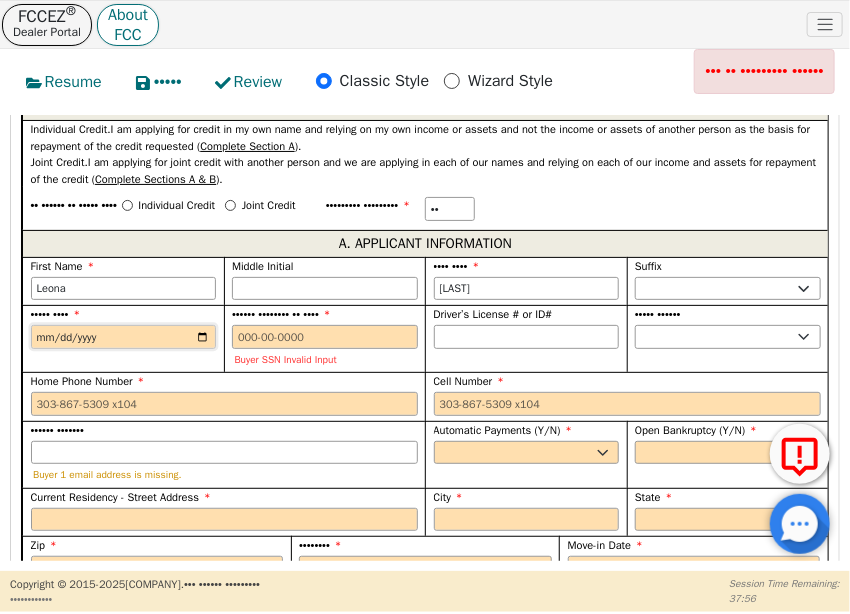 click on "••••• ••••" at bounding box center [124, 337] 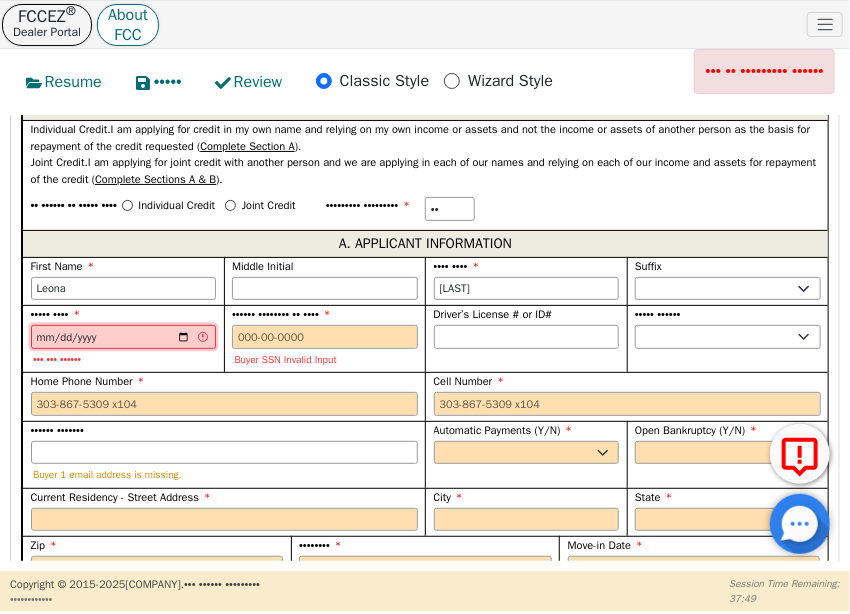 click on "[DATE]" at bounding box center (124, 337) 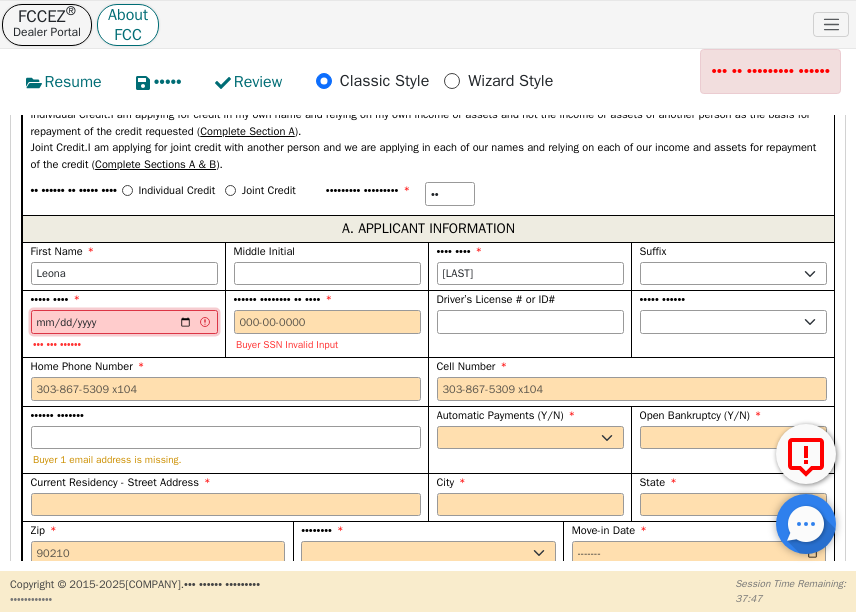 type on "[DATE]" 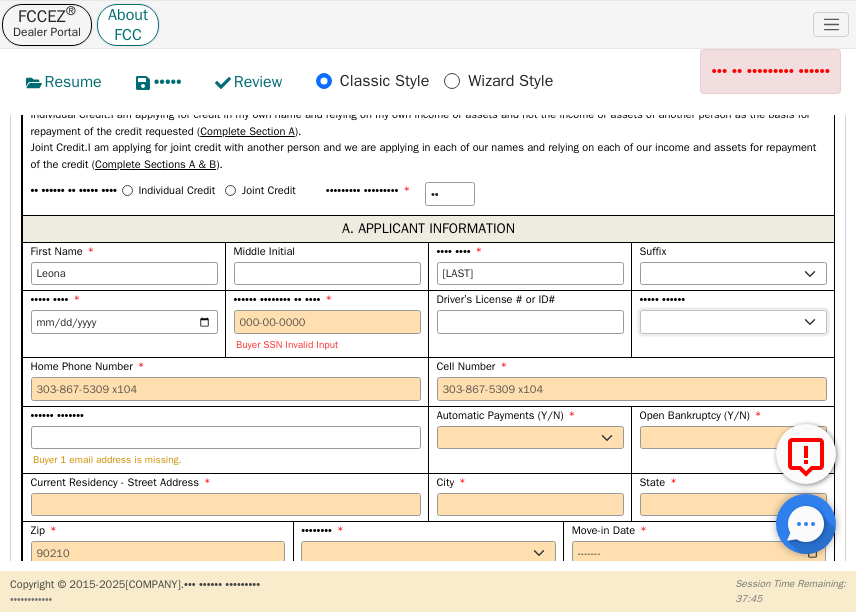 click on "•• •• •• •• •• •• •• •• •• •• •• •• •• •• •• •• •• •• •• •• •• •• •• •• •• •• •• •• •• •• •• •• •• •• •• •• •• •• •• •• •• •• •• •• •• •• •• •• ••" at bounding box center (733, 322) 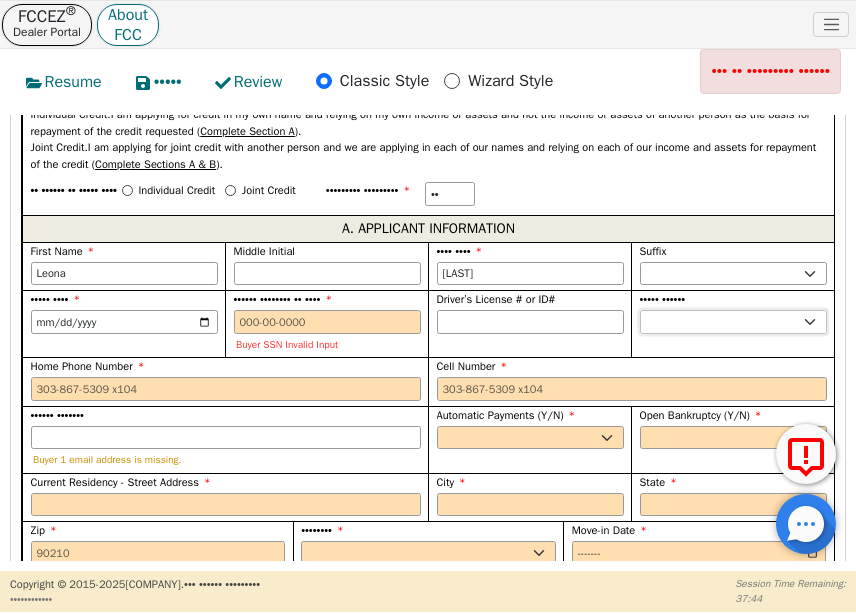 select on "TX" 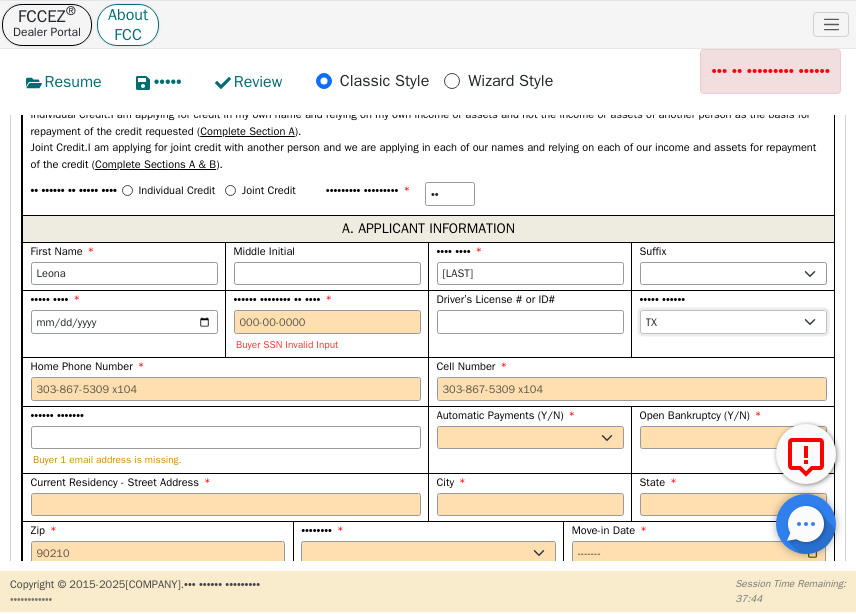 click on "•• •• •• •• •• •• •• •• •• •• •• •• •• •• •• •• •• •• •• •• •• •• •• •• •• •• •• •• •• •• •• •• •• •• •• •• •• •• •• •• •• •• •• •• •• •• •• •• ••" at bounding box center (733, 322) 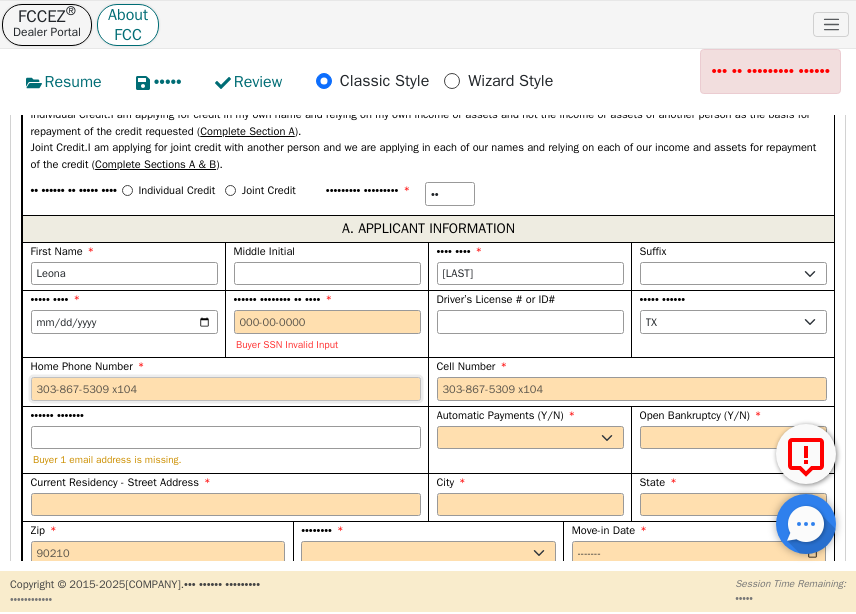 click on "Home Phone Number" at bounding box center [226, 389] 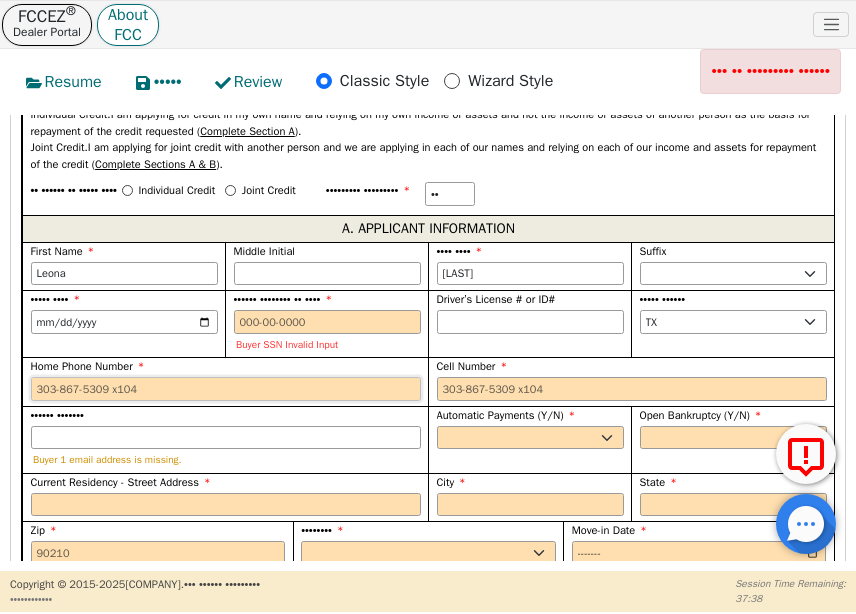 paste on "[PHONE]" 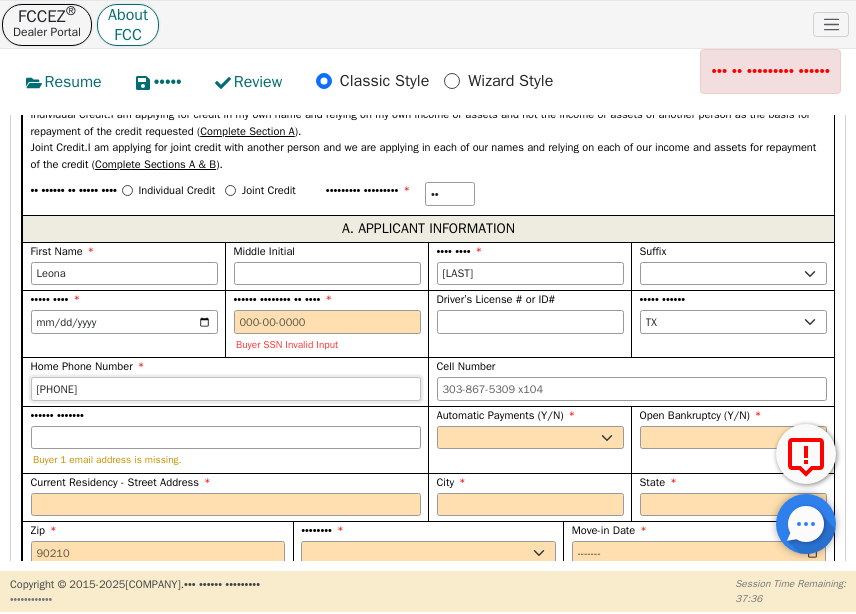 type on "[PHONE]" 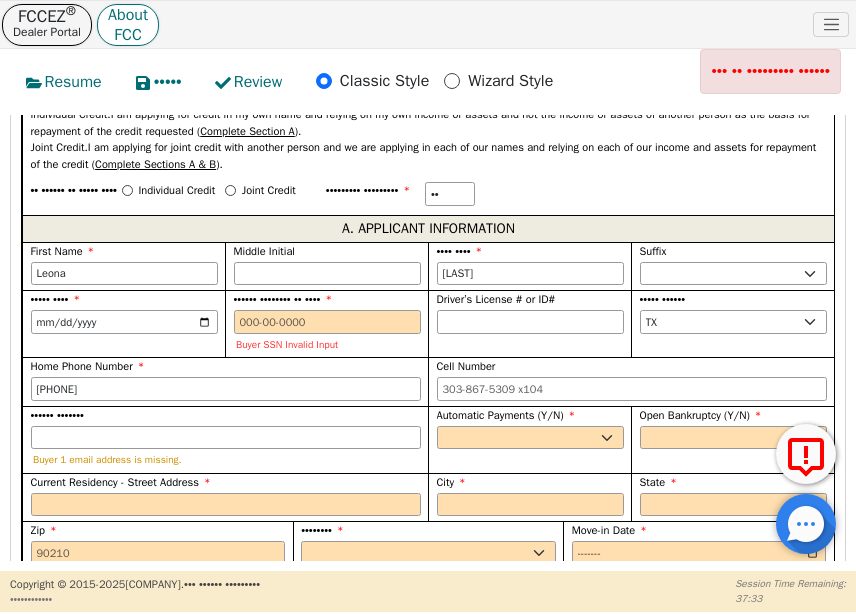 click on "Buyer 1 email address is missing." at bounding box center [226, 447] 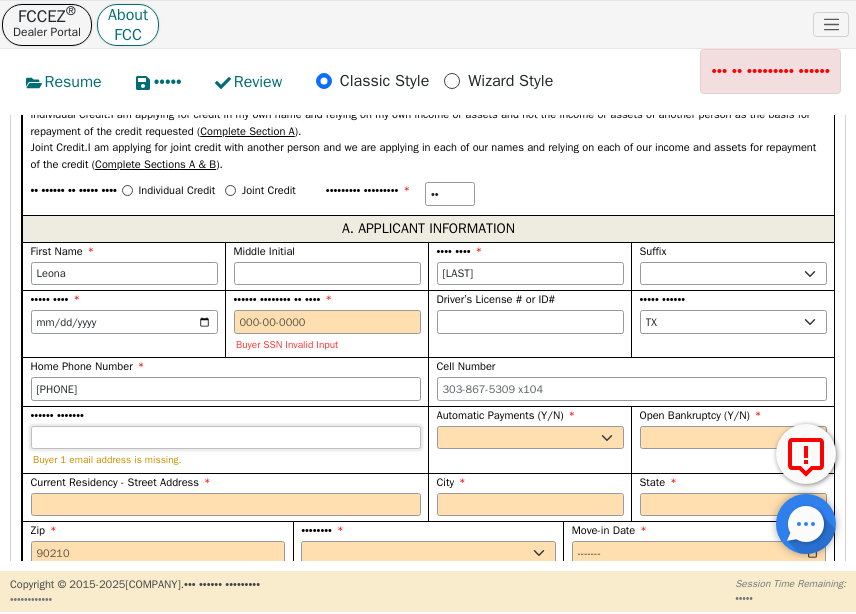 click on "•••••• •••••••" at bounding box center [226, 438] 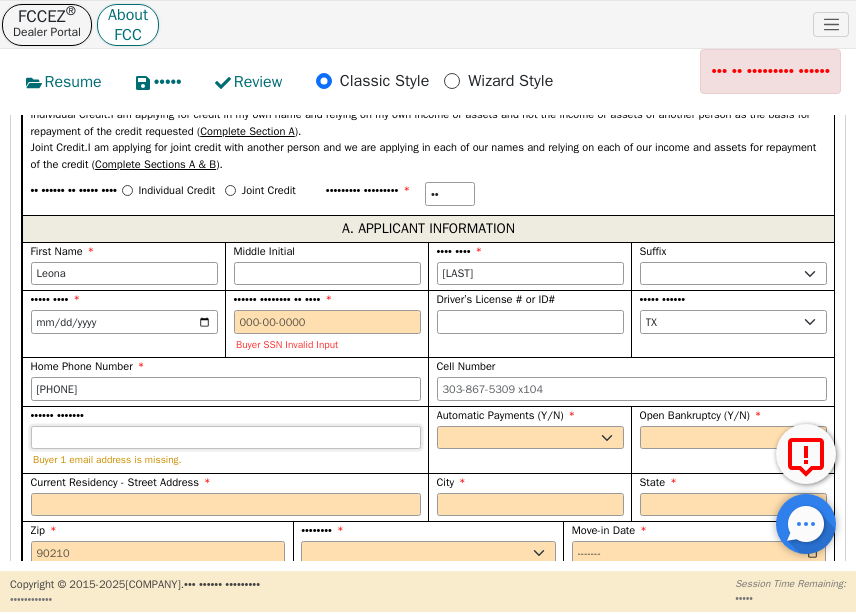 paste on "leona2572001@example.com" 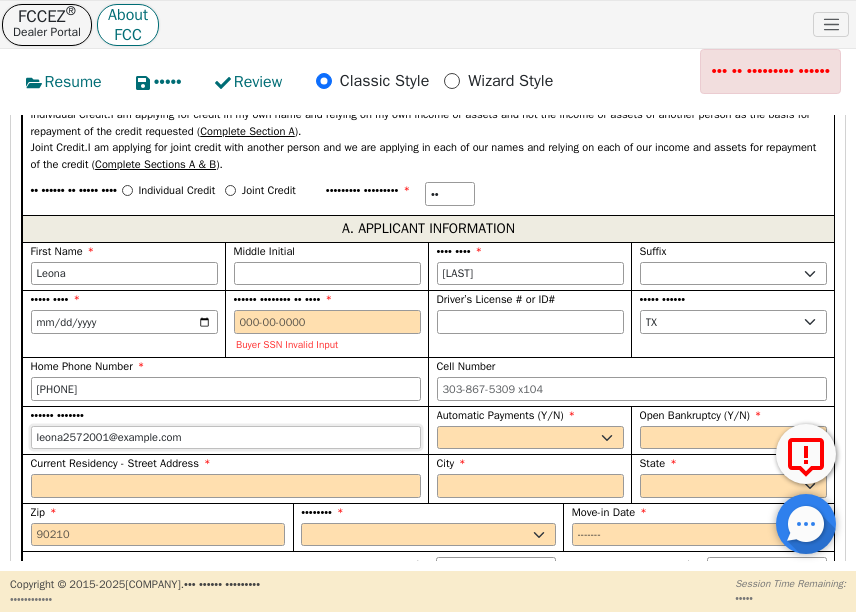 type on "leona2572001@example.com" 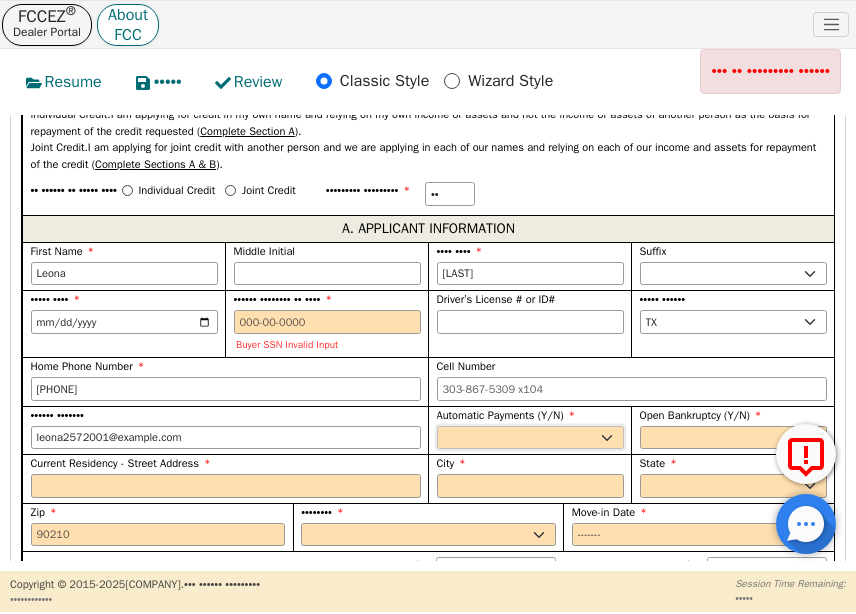 click on "••• ••" at bounding box center (530, 438) 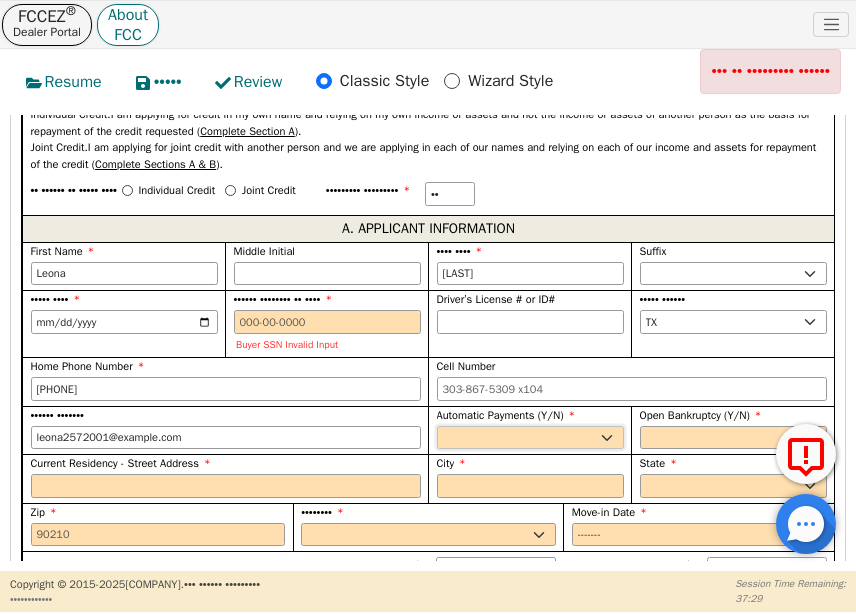 select on "•" 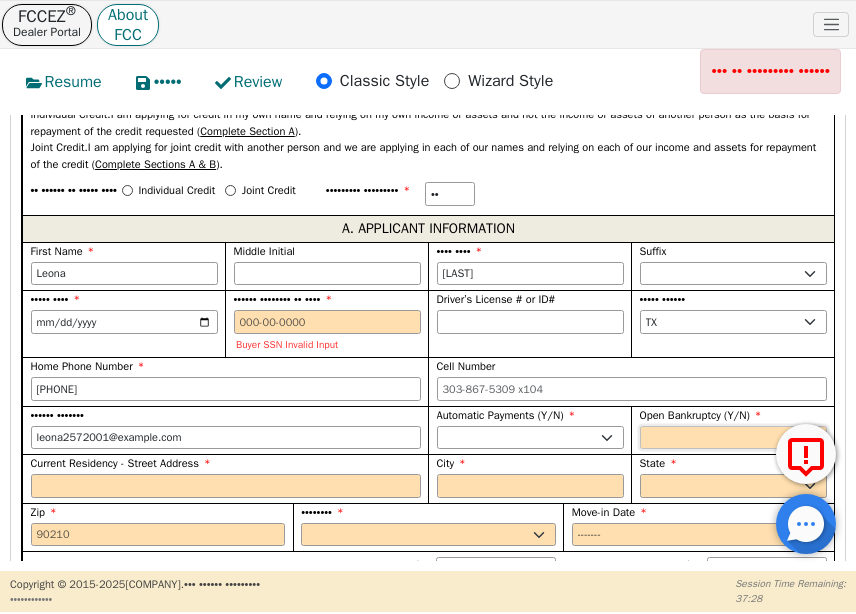 click on "••• ••" at bounding box center (733, 438) 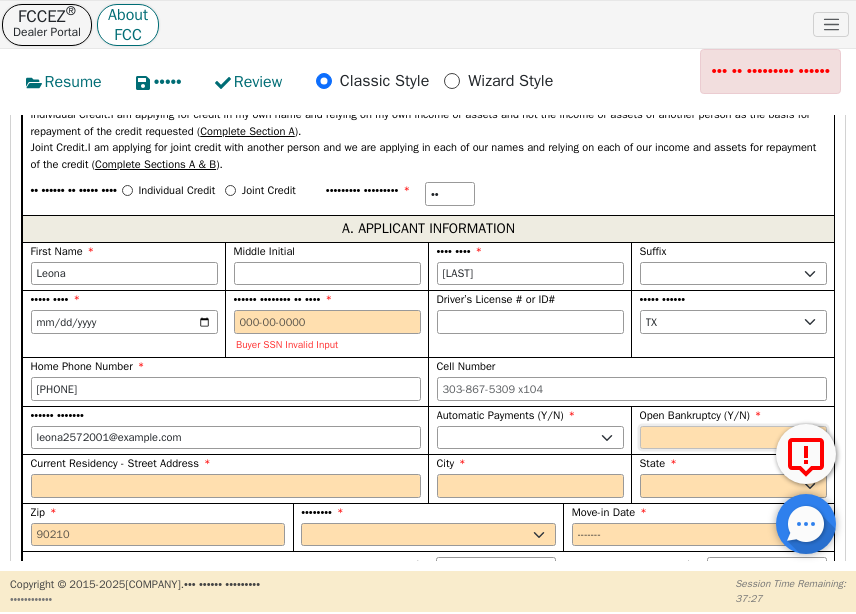 select on "n" 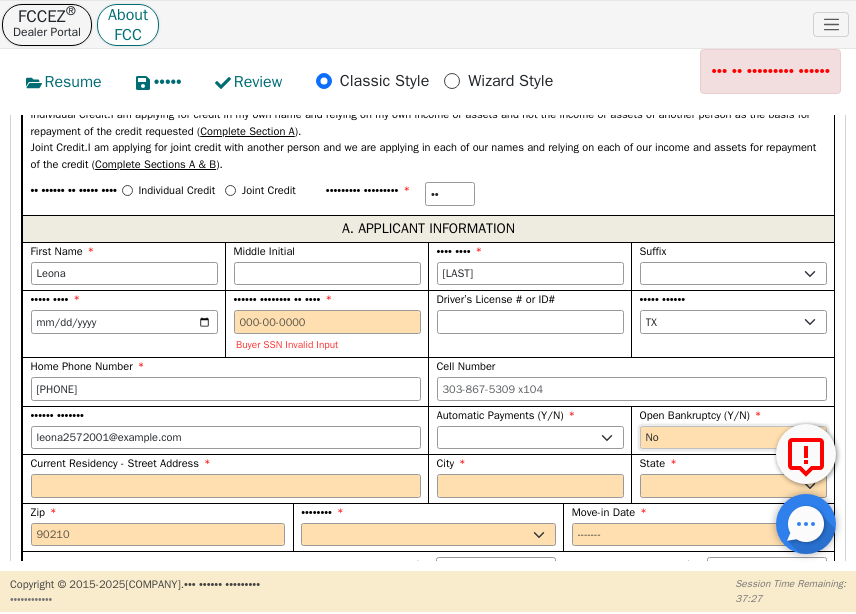 click on "••• ••" at bounding box center [733, 438] 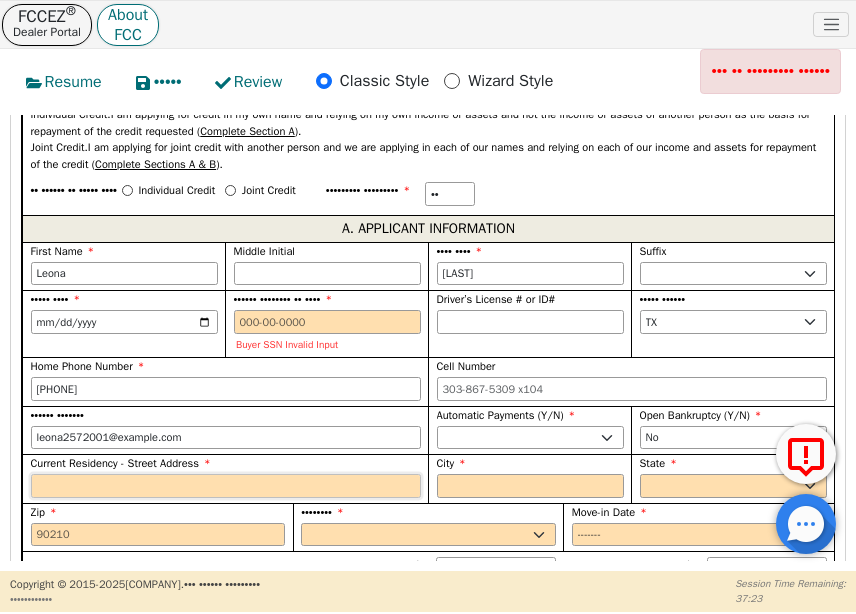 click on "Current Residency - Street Address" at bounding box center (226, 486) 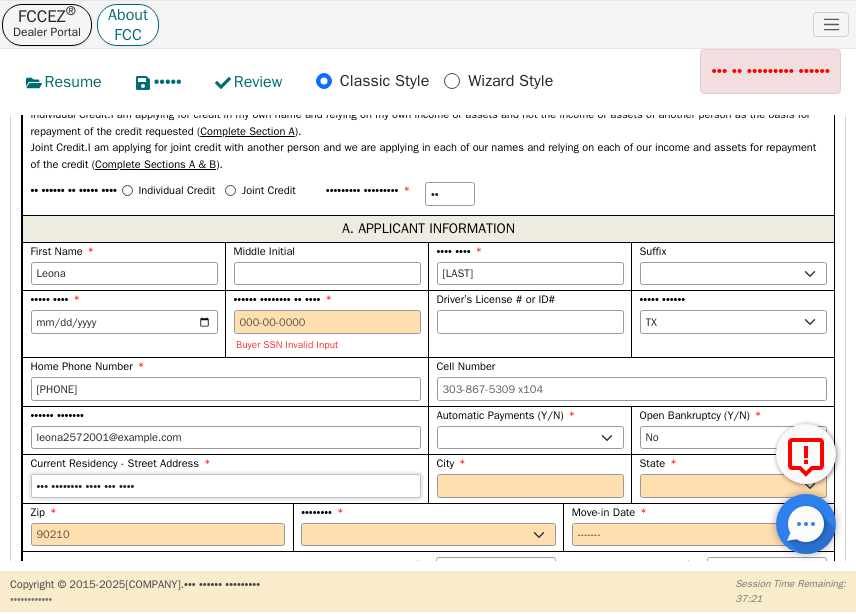 type on "••• •••••••• •••• ••• ••••" 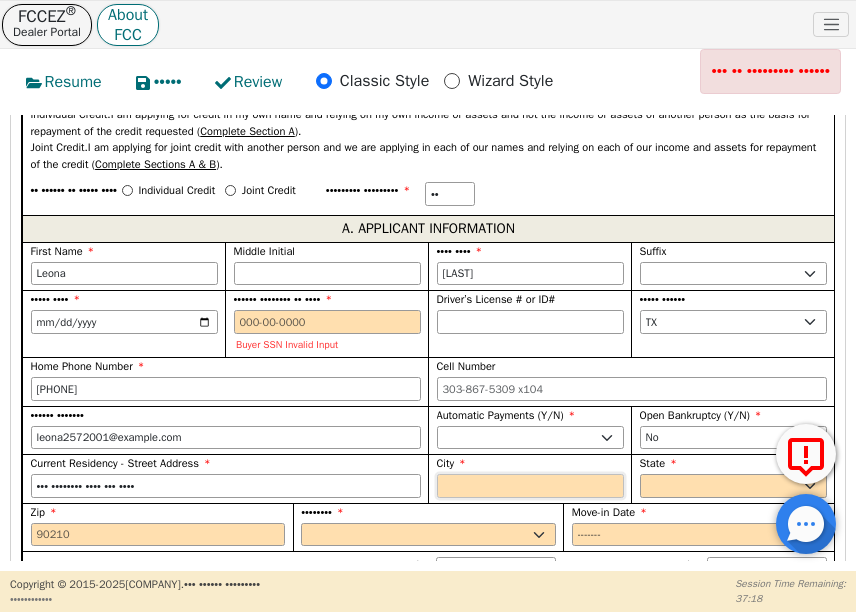 click on "City" at bounding box center [530, 486] 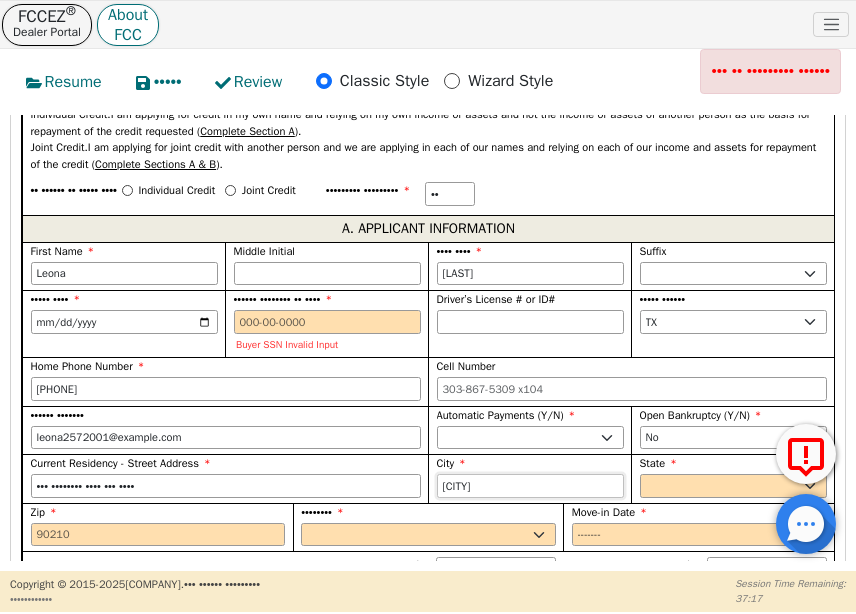 type on "[CITY]" 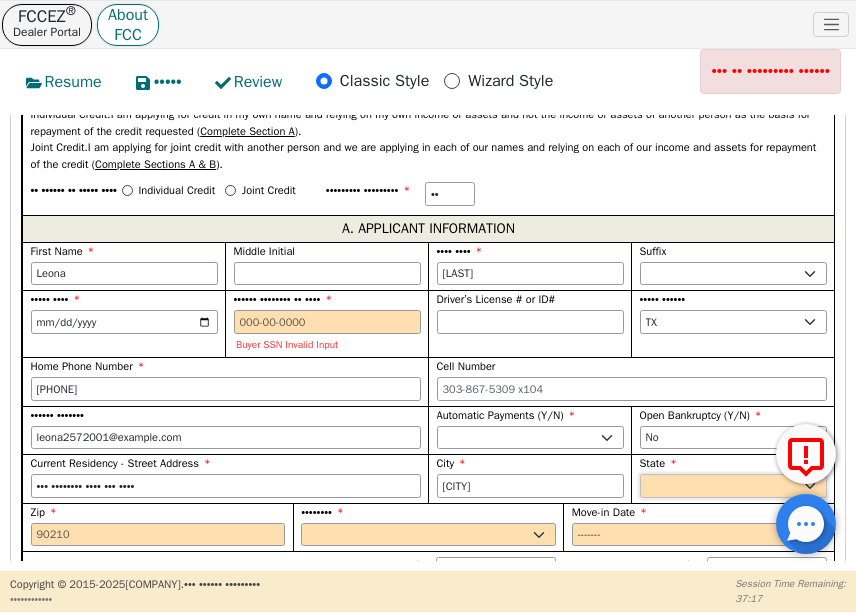 click on "•• •• •• •• •• •• •• •• •• •• •• •• •• •• •• •• •• •• •• •• •• •• •• •• •• •• •• •• •• •• •• •• •• •• •• •• •• •• •• •• •• •• •• •• •• •• •• •• ••" at bounding box center [733, 486] 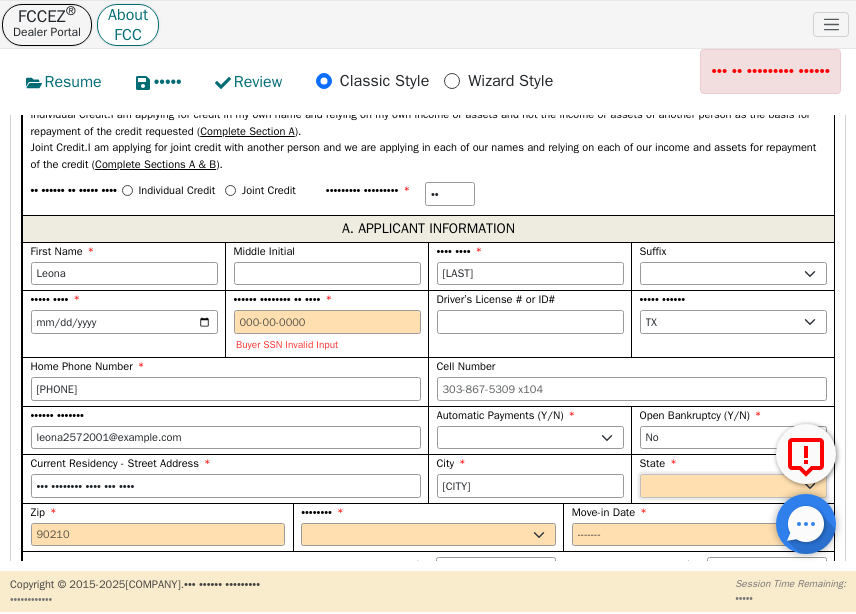 select on "TX" 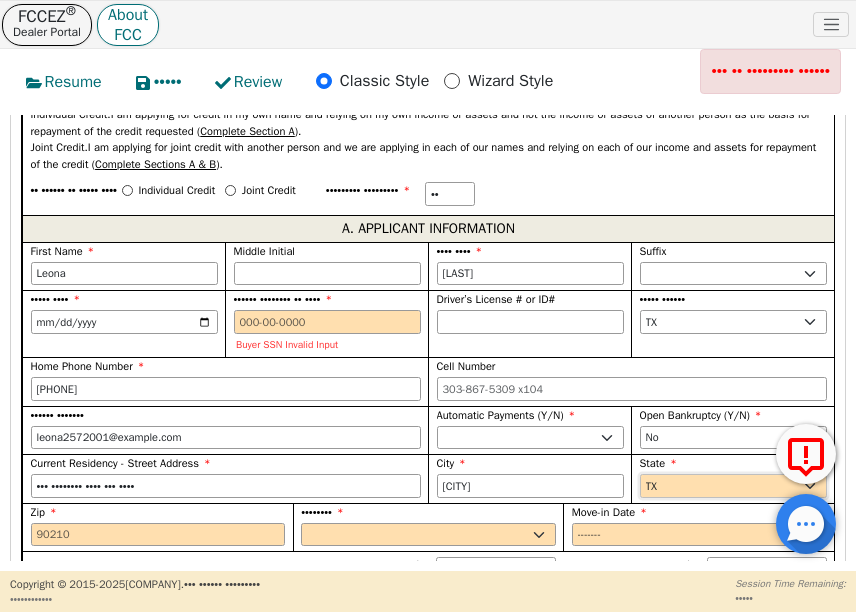 click on "•• •• •• •• •• •• •• •• •• •• •• •• •• •• •• •• •• •• •• •• •• •• •• •• •• •• •• •• •• •• •• •• •• •• •• •• •• •• •• •• •• •• •• •• •• •• •• •• ••" at bounding box center (733, 486) 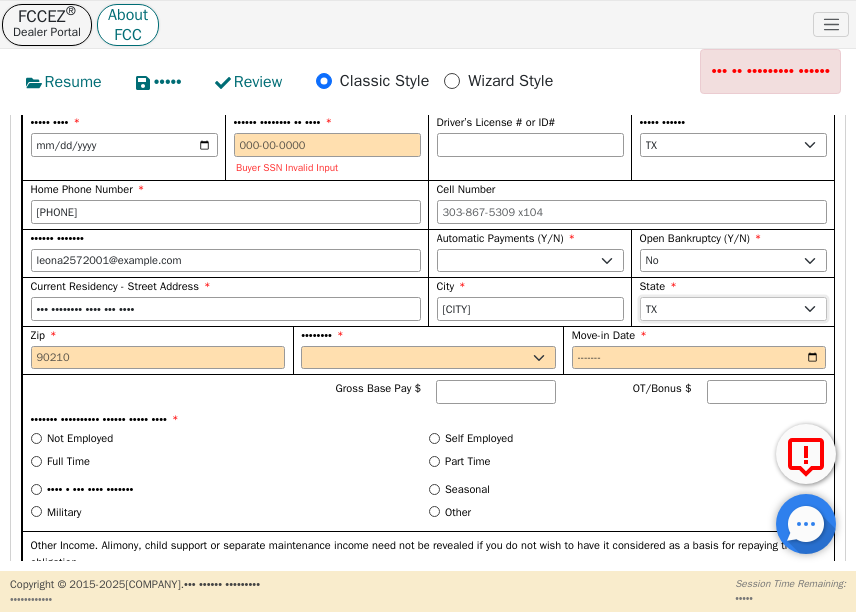 scroll, scrollTop: 1551, scrollLeft: 0, axis: vertical 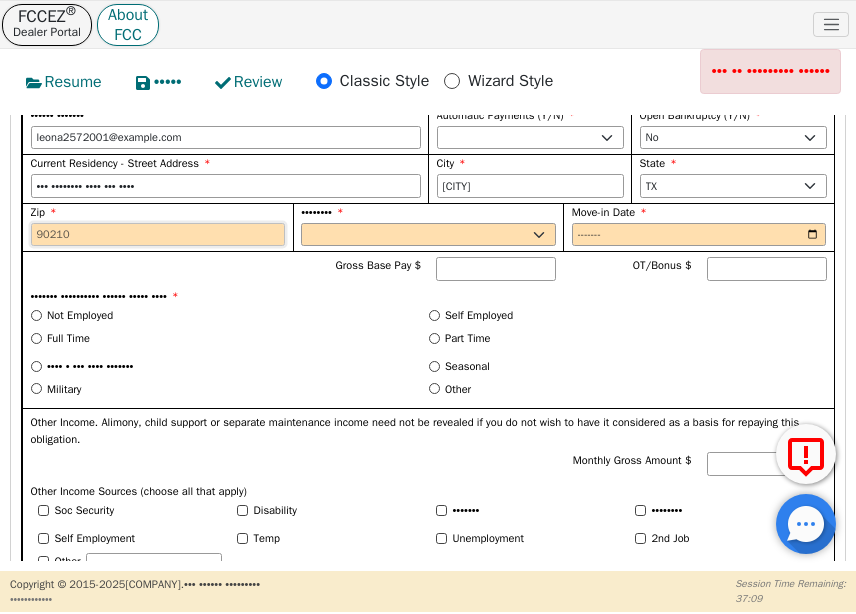 click on "Zip" at bounding box center [158, 235] 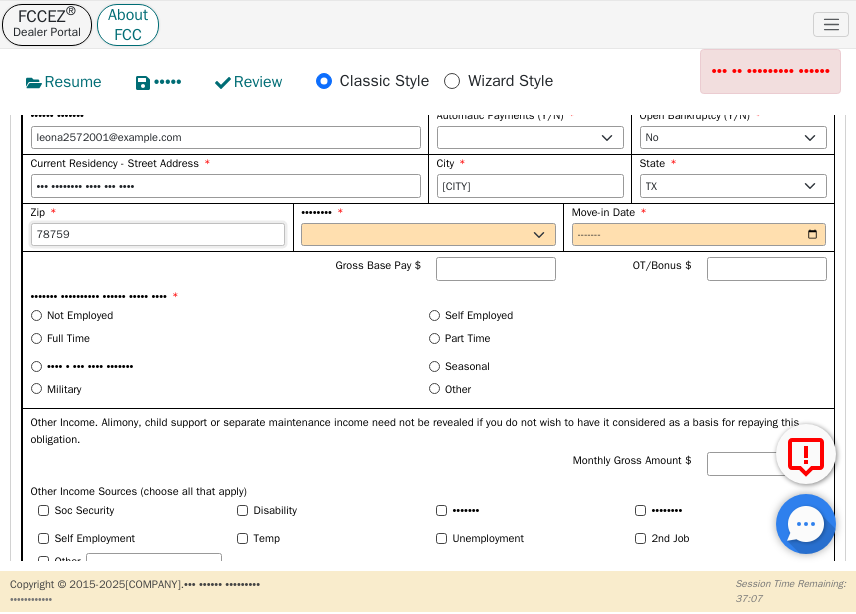 type on "78759" 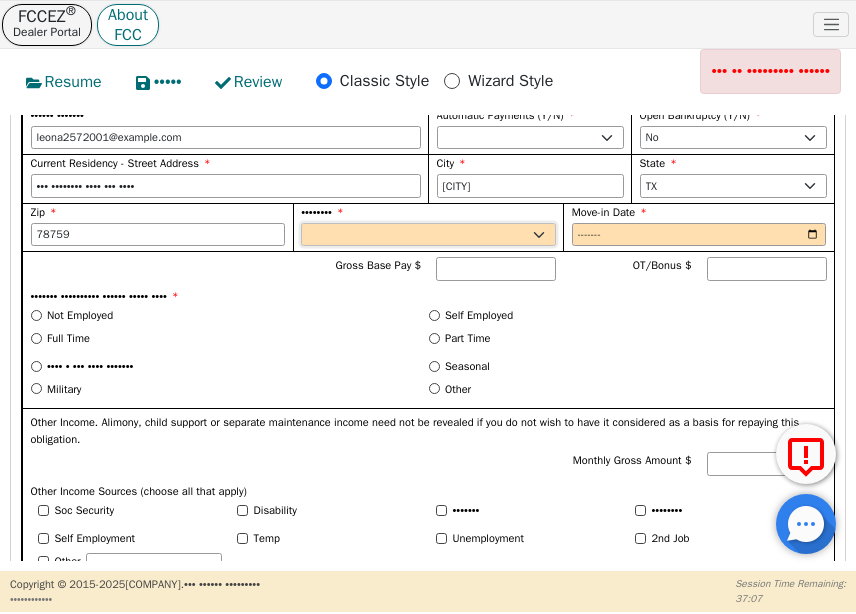 click on "Rent Own" at bounding box center (428, 235) 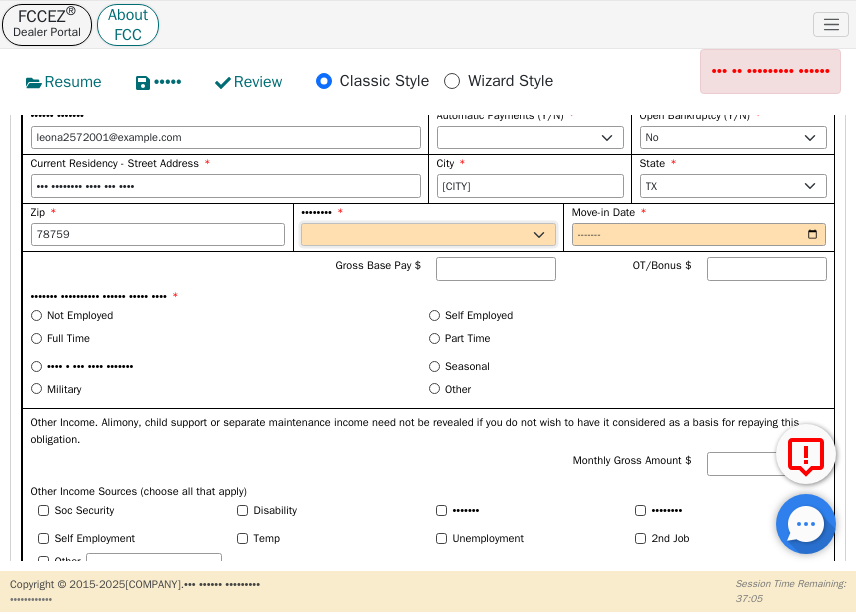 select on "Rent" 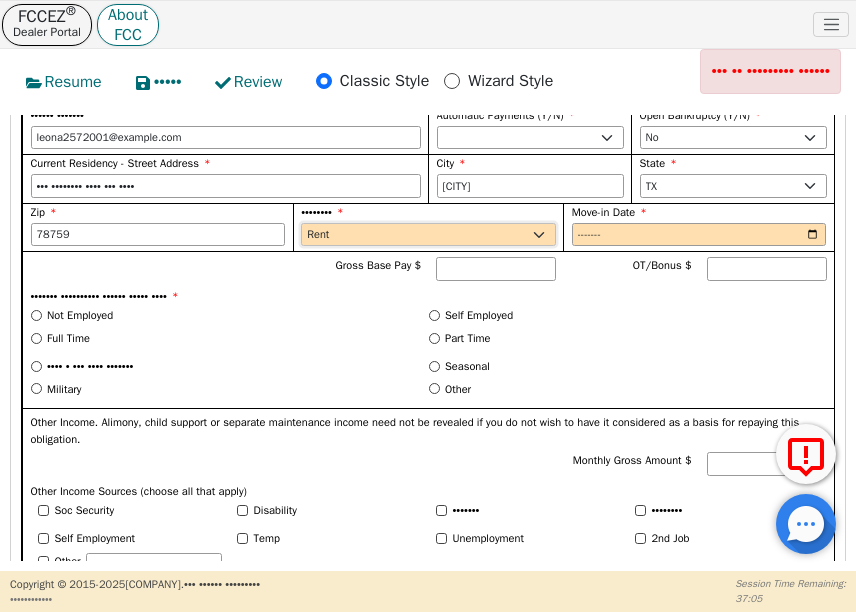 click on "Rent Own" at bounding box center [428, 235] 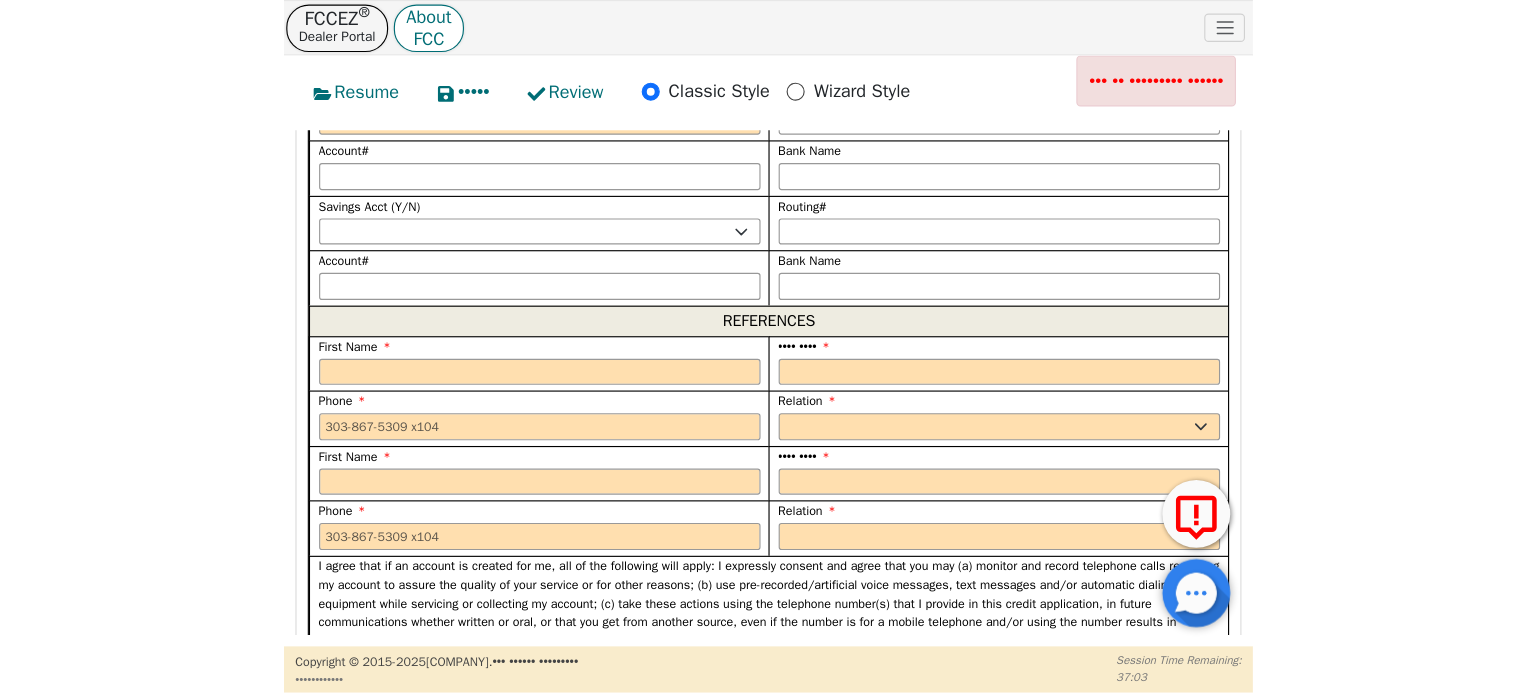 scroll, scrollTop: 2051, scrollLeft: 0, axis: vertical 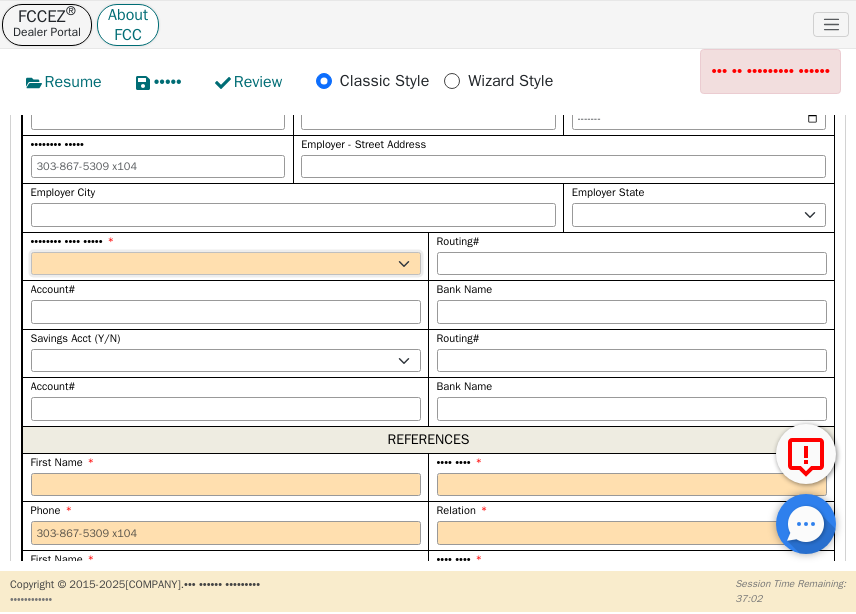 click on "••• ••" at bounding box center [226, 264] 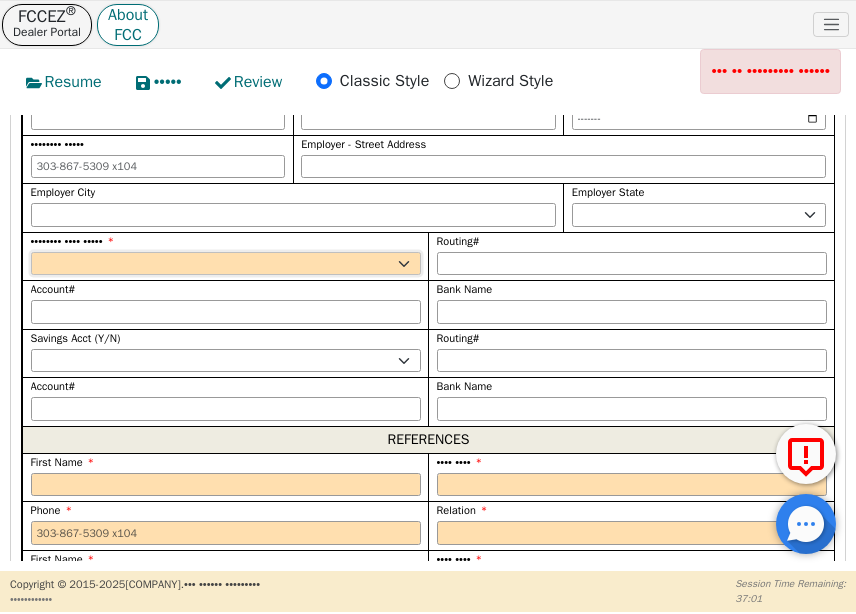 select on "•" 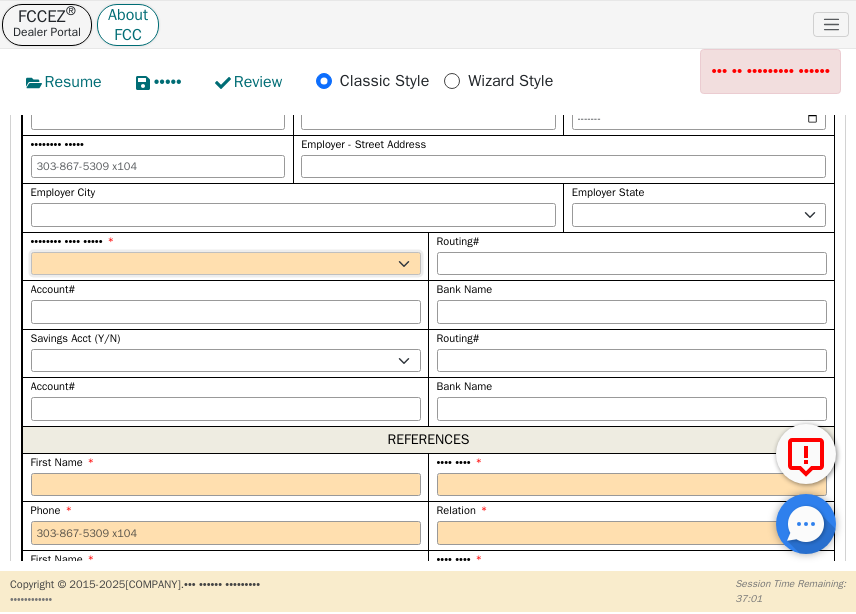 click on "••• ••" at bounding box center (226, 264) 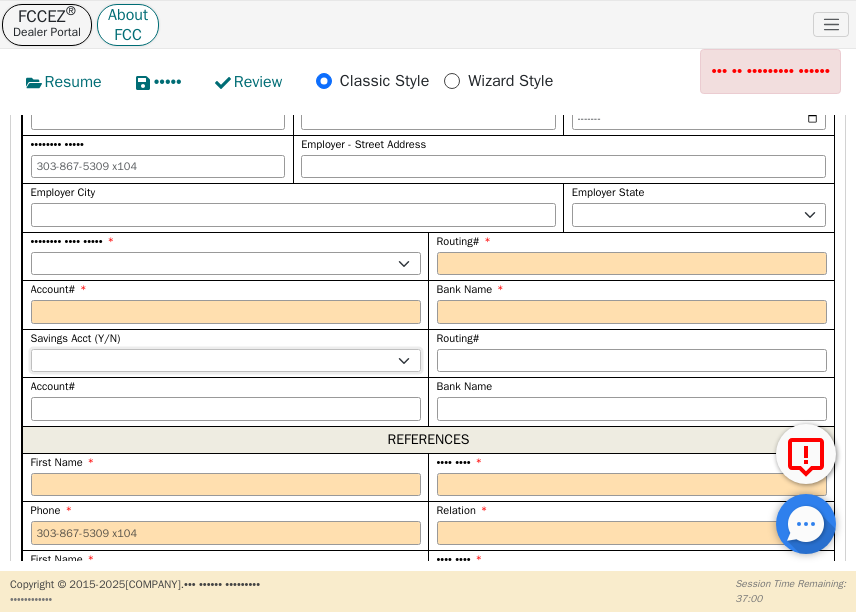 click on "••• ••" at bounding box center [226, 361] 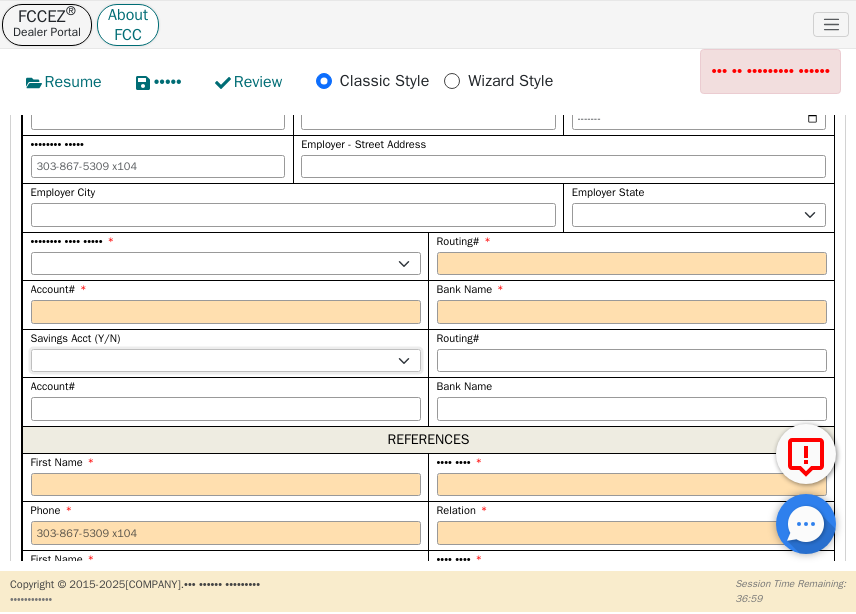 select on "n" 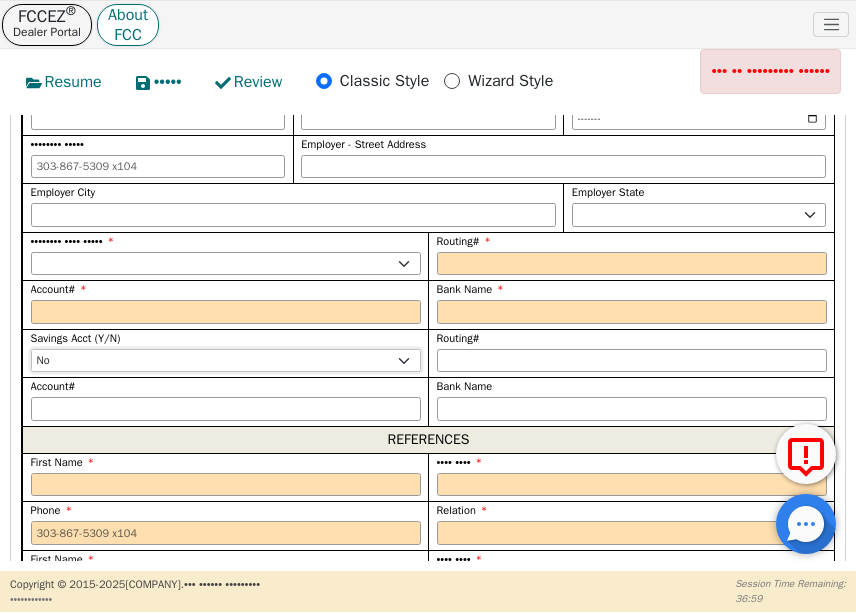 click on "••• ••" at bounding box center (226, 361) 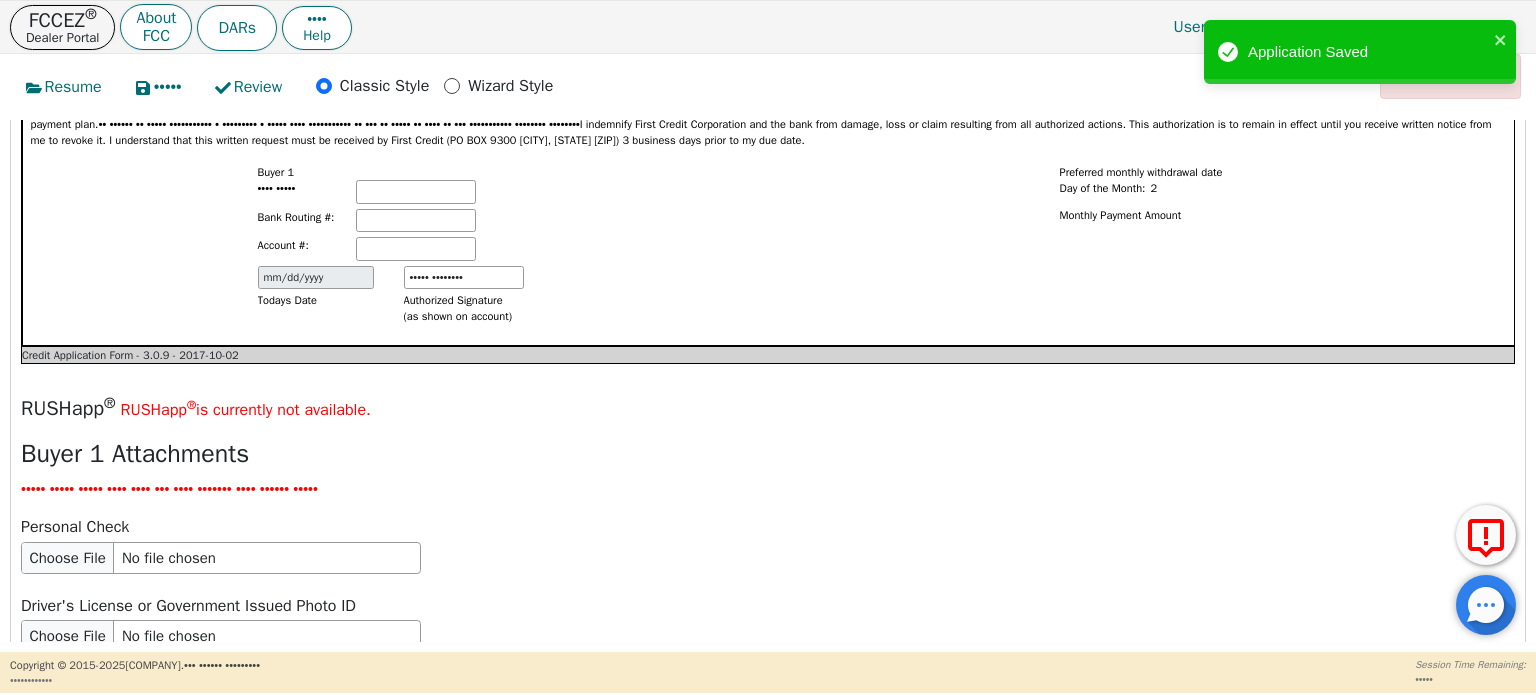 scroll, scrollTop: 2032, scrollLeft: 0, axis: vertical 